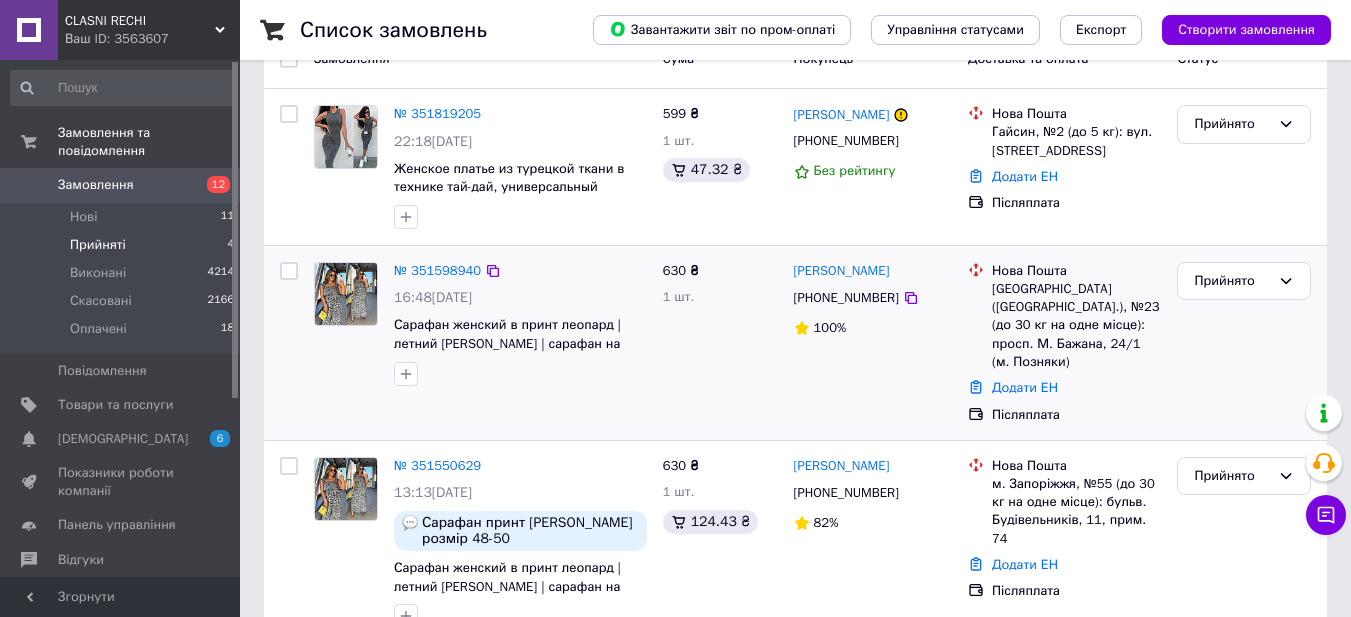 scroll, scrollTop: 200, scrollLeft: 0, axis: vertical 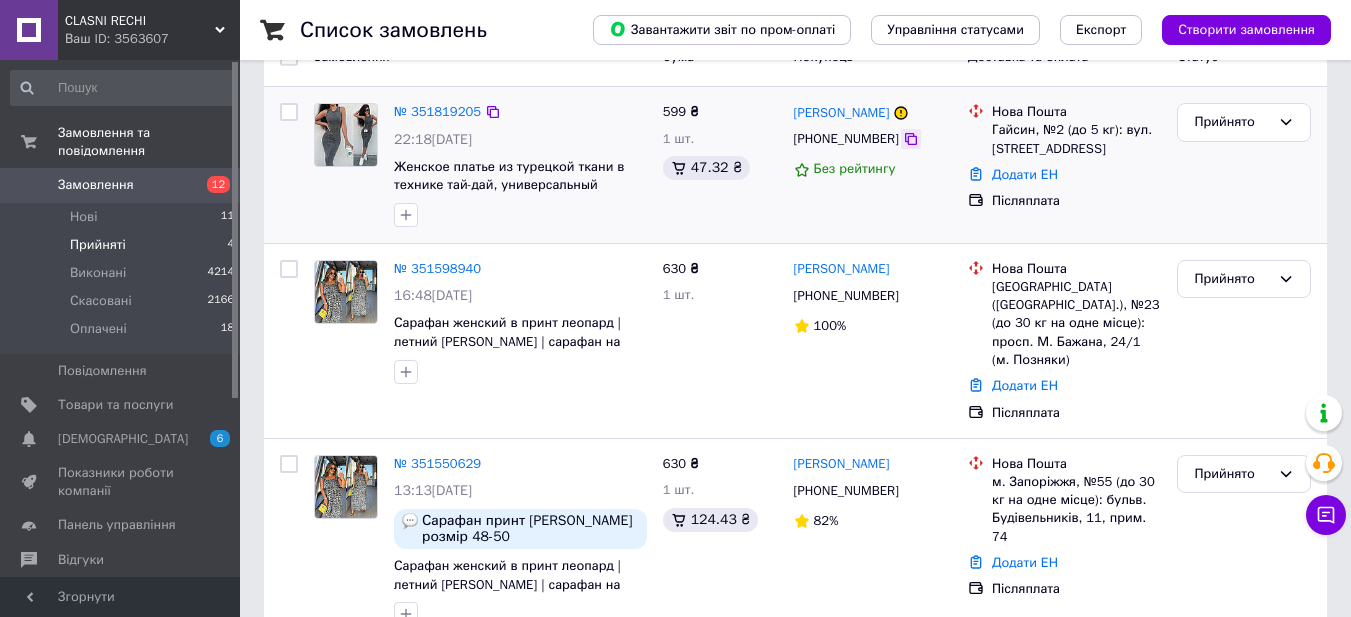 click 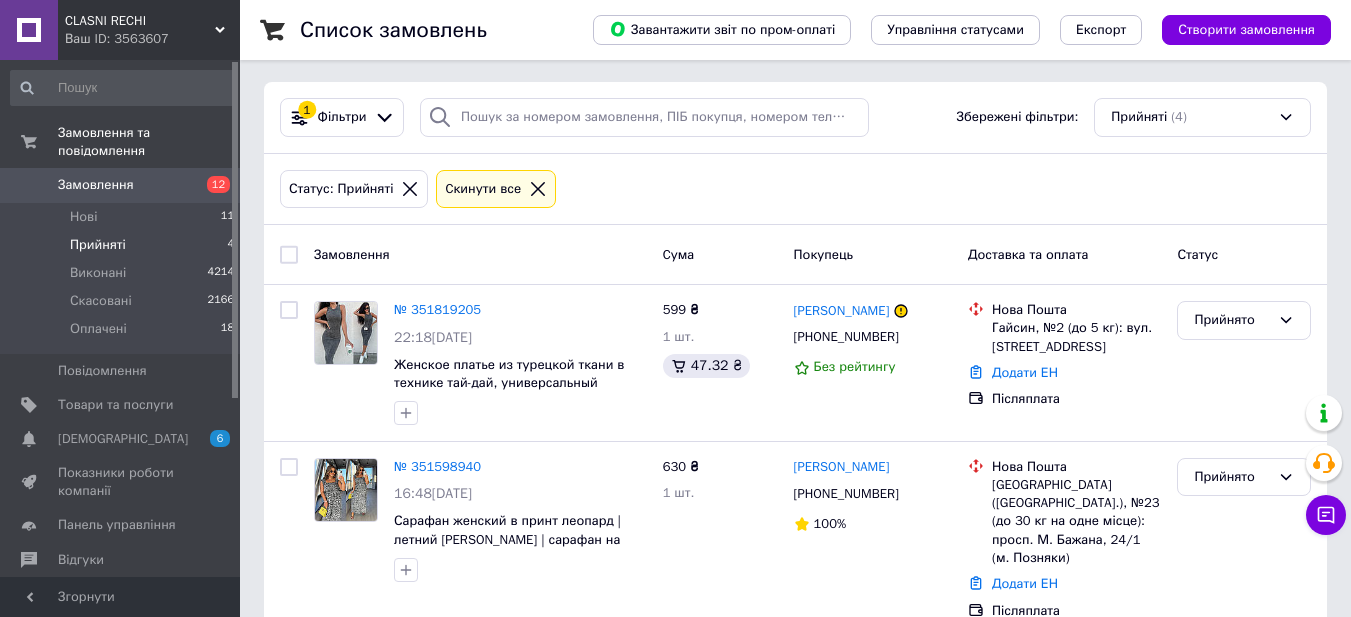 scroll, scrollTop: 0, scrollLeft: 0, axis: both 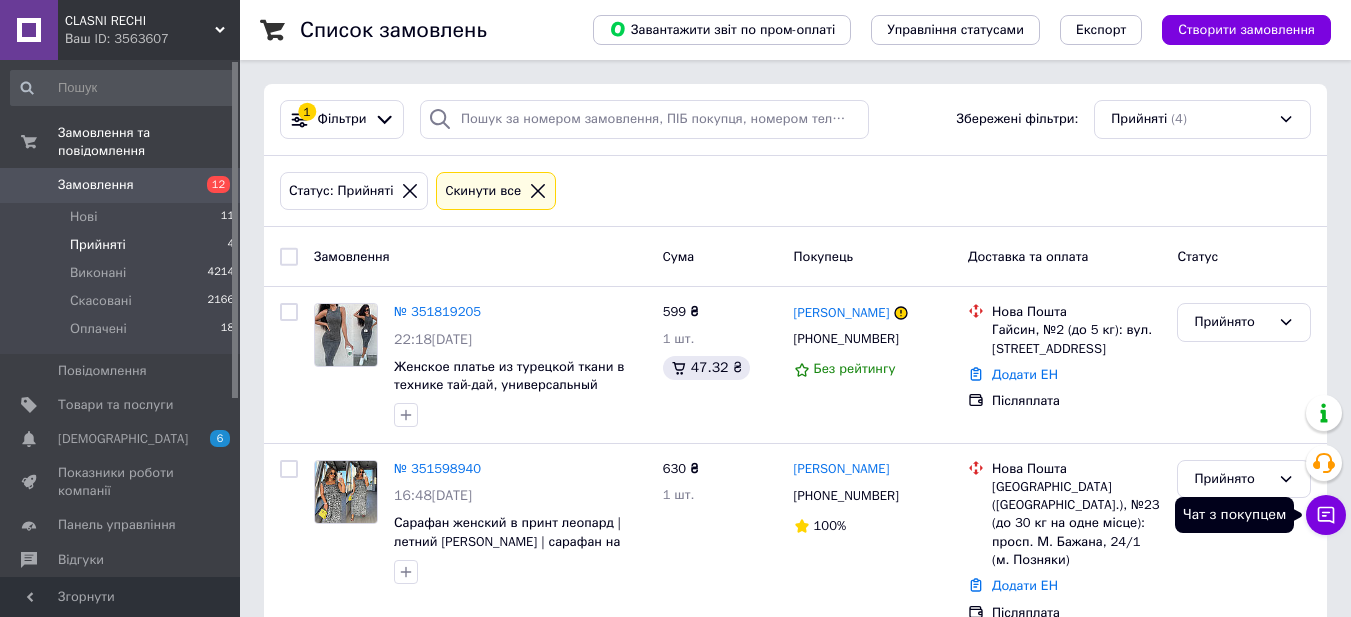 click 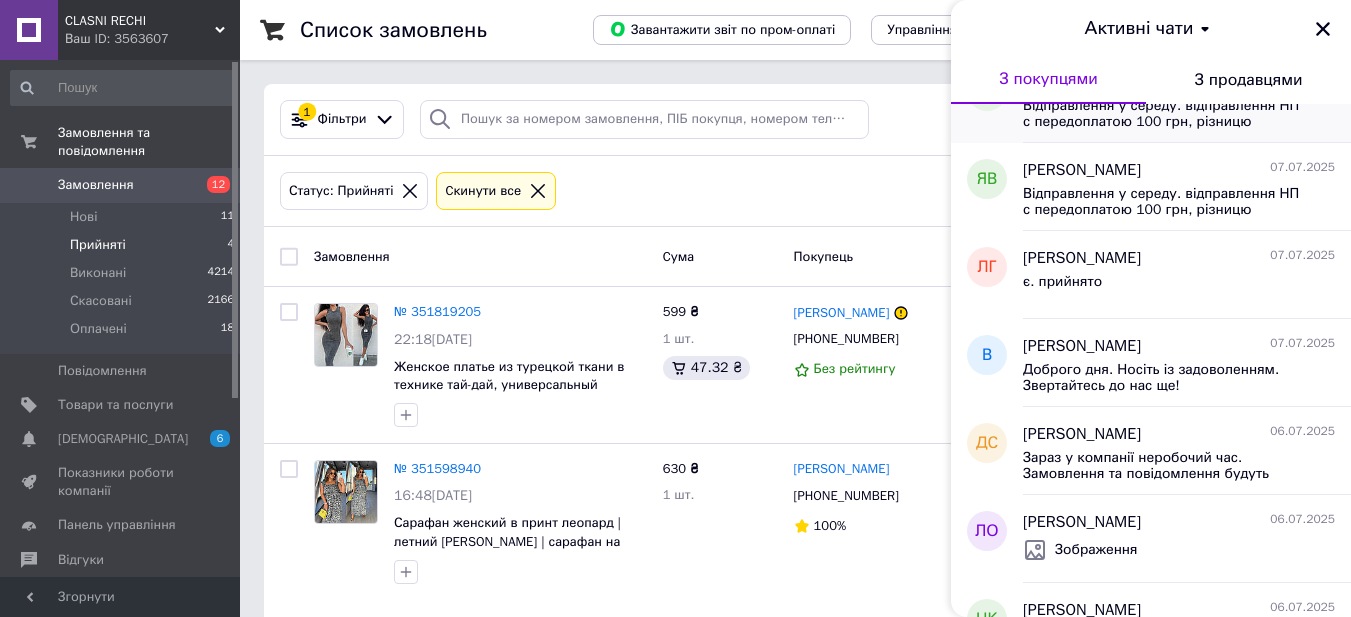 scroll, scrollTop: 500, scrollLeft: 0, axis: vertical 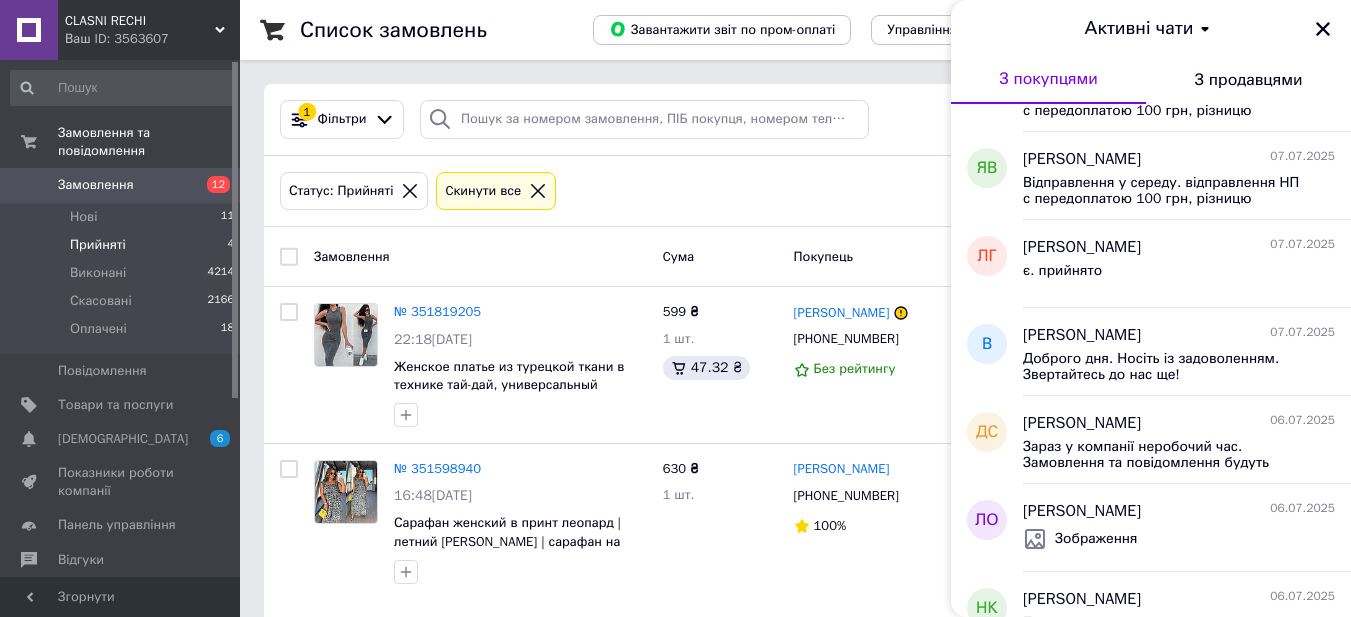 click on "Статус: Прийняті Cкинути все" at bounding box center (795, 191) 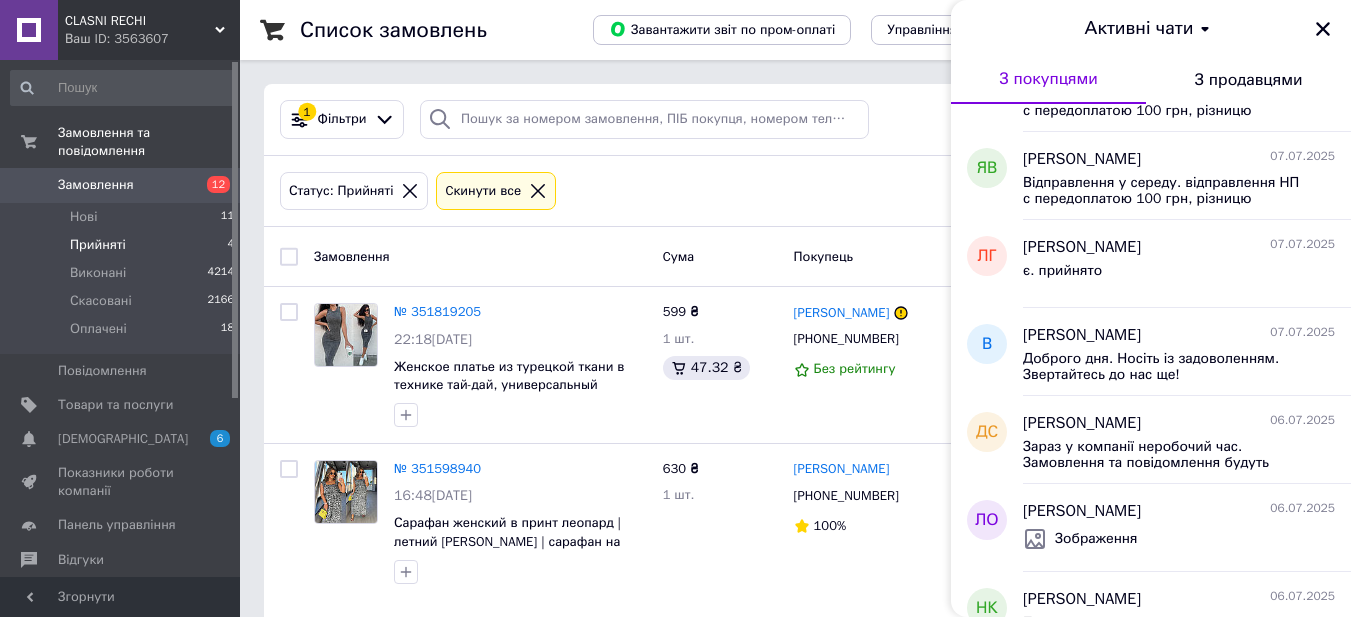 drag, startPoint x: 1320, startPoint y: 27, endPoint x: 1247, endPoint y: 78, distance: 89.050545 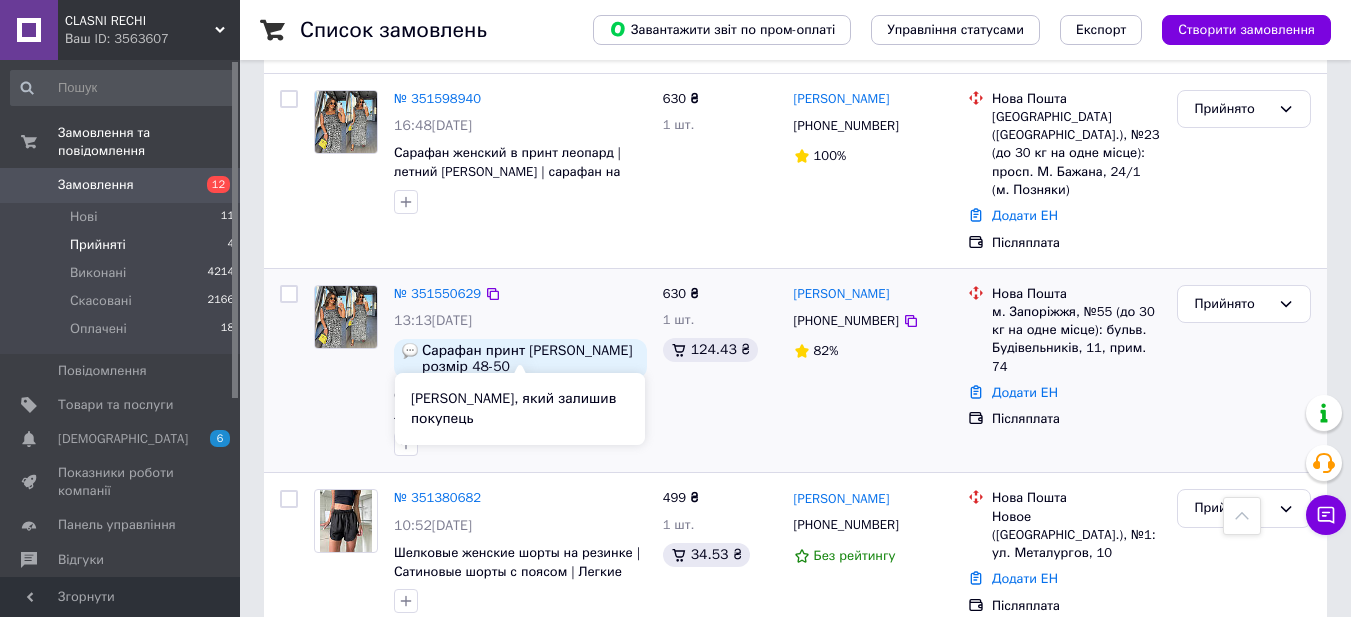 scroll, scrollTop: 390, scrollLeft: 0, axis: vertical 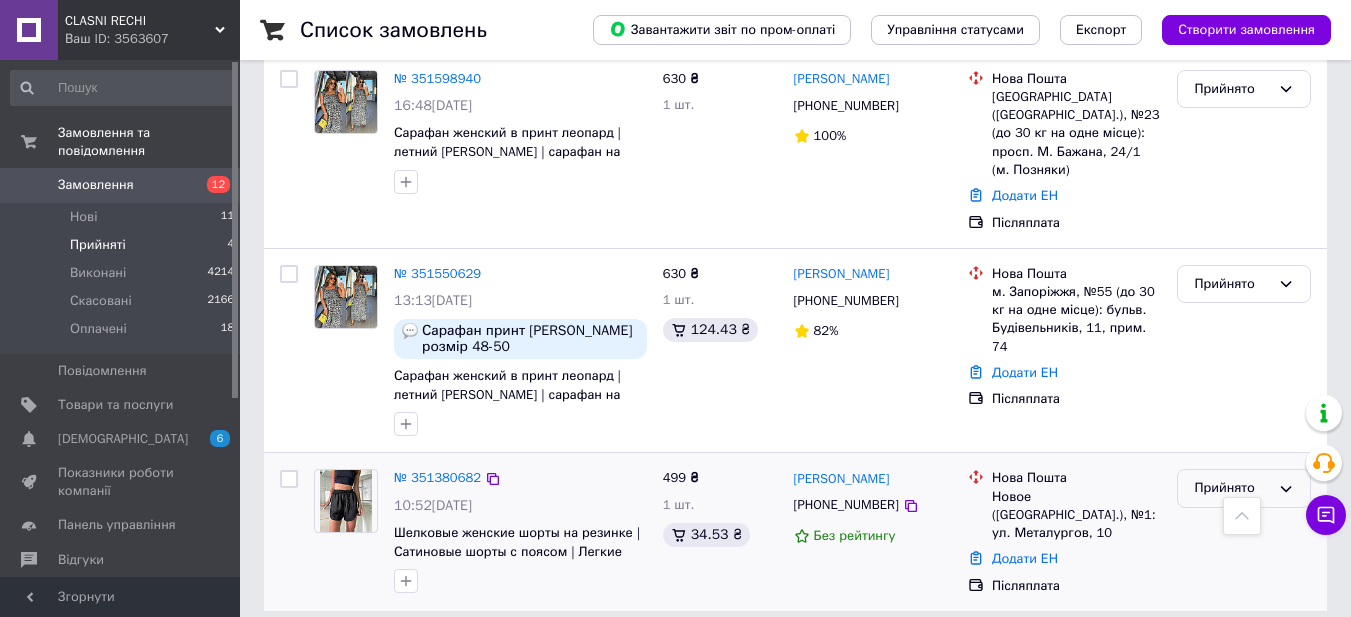 click 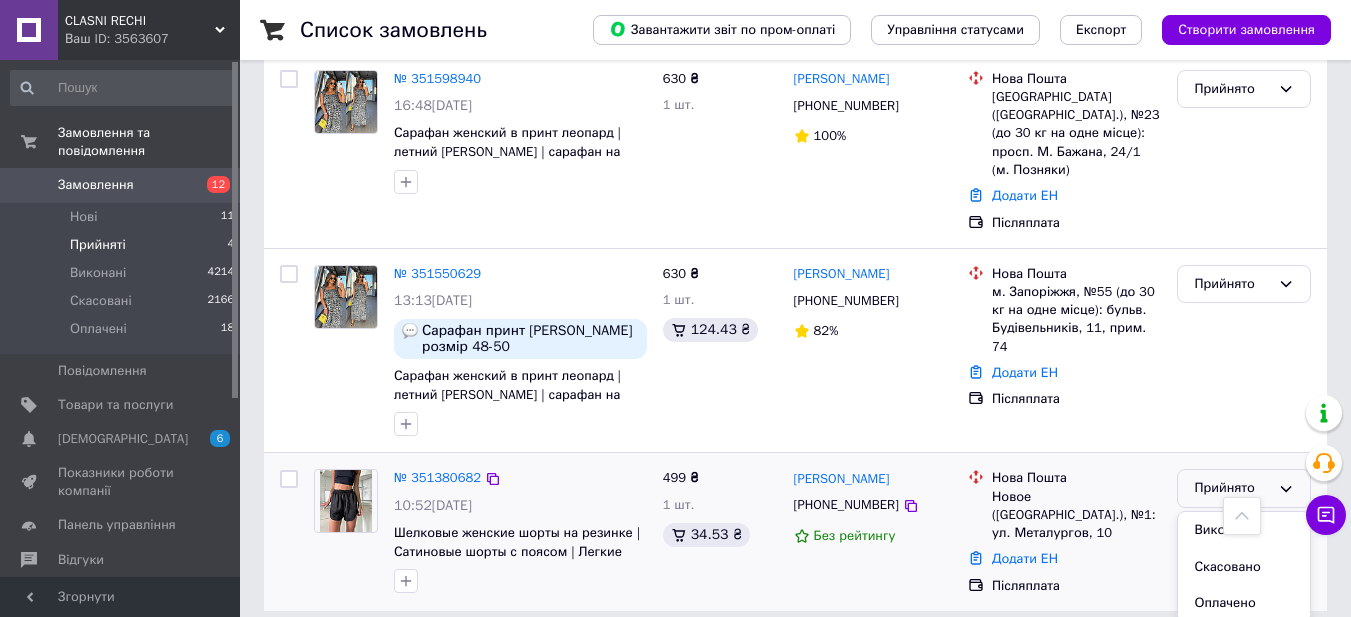 click on "Виконано" at bounding box center [1244, 530] 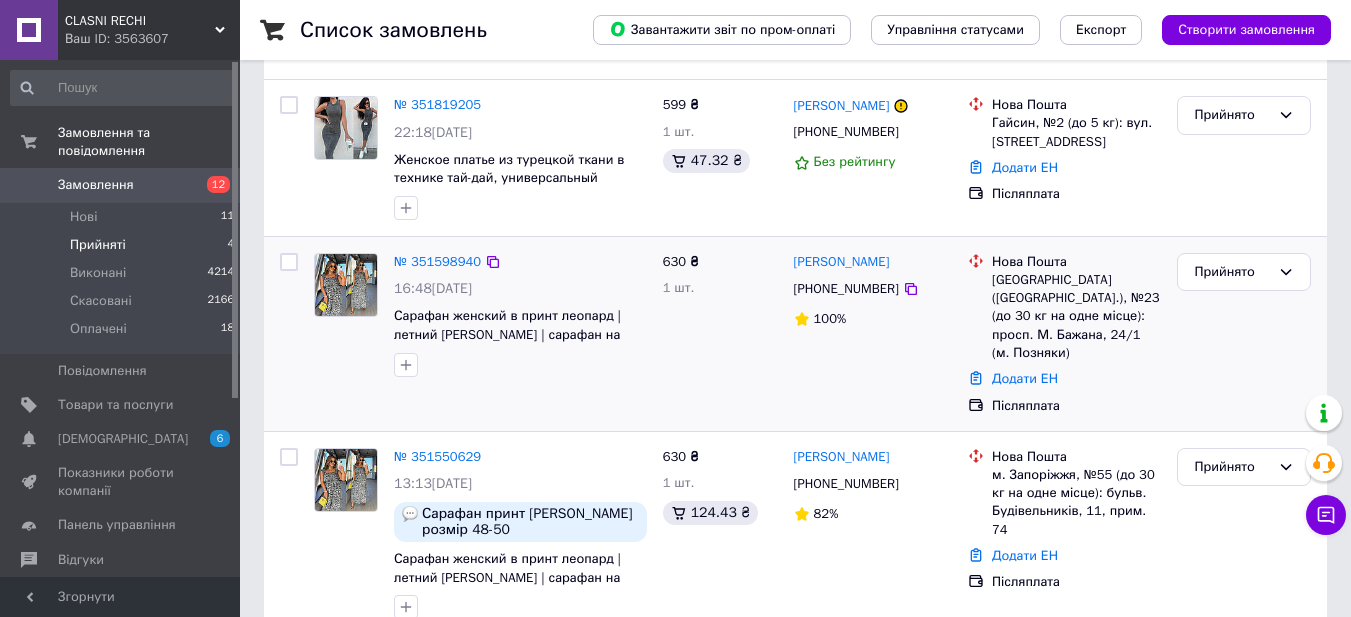 scroll, scrollTop: 388, scrollLeft: 0, axis: vertical 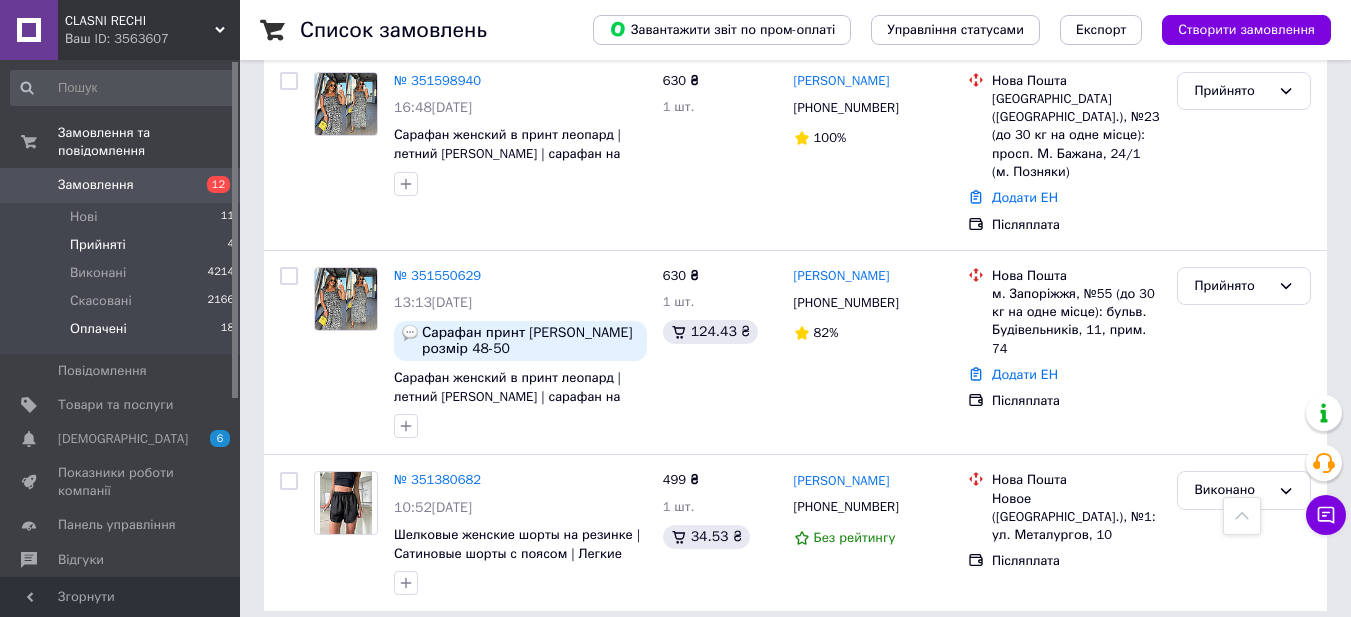 click on "Оплачені" at bounding box center [98, 329] 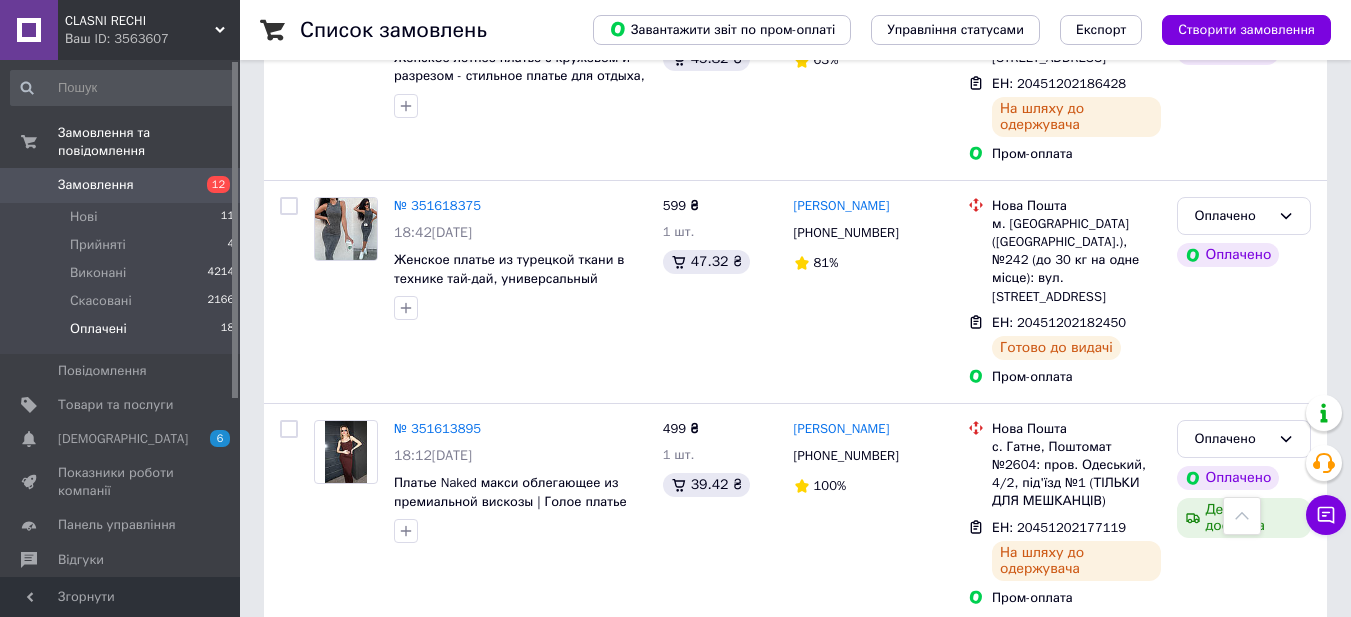 scroll, scrollTop: 1800, scrollLeft: 0, axis: vertical 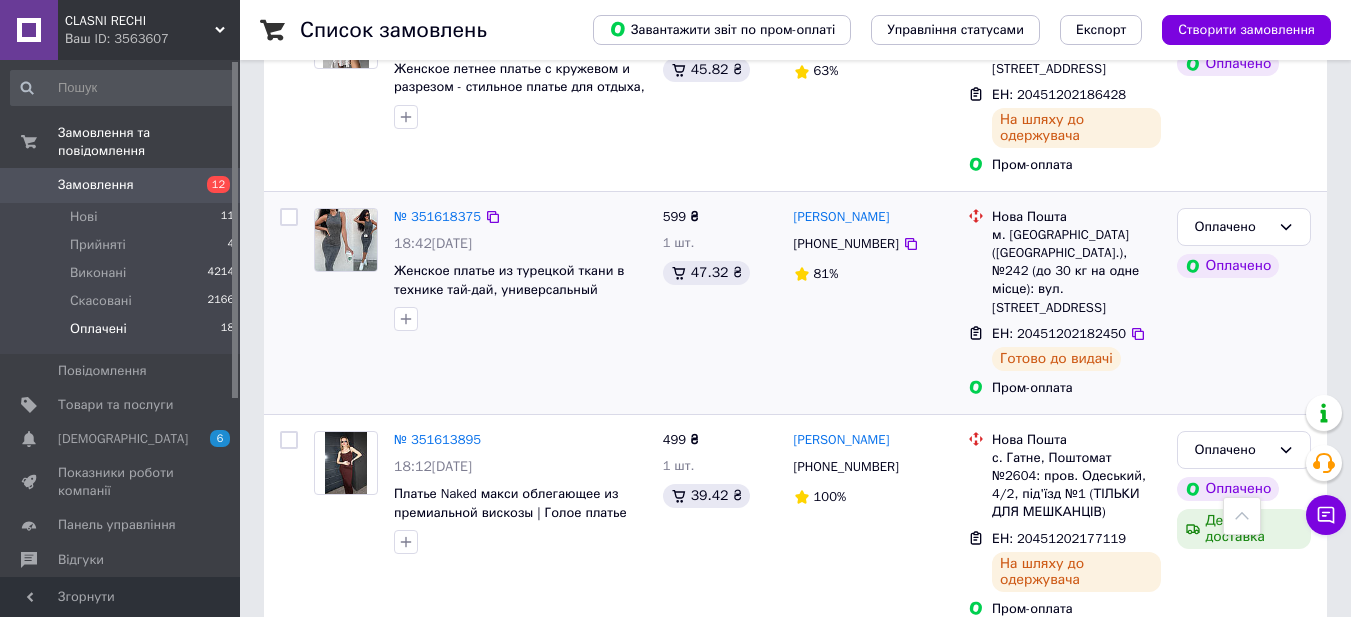 drag, startPoint x: 905, startPoint y: 214, endPoint x: 805, endPoint y: 276, distance: 117.66053 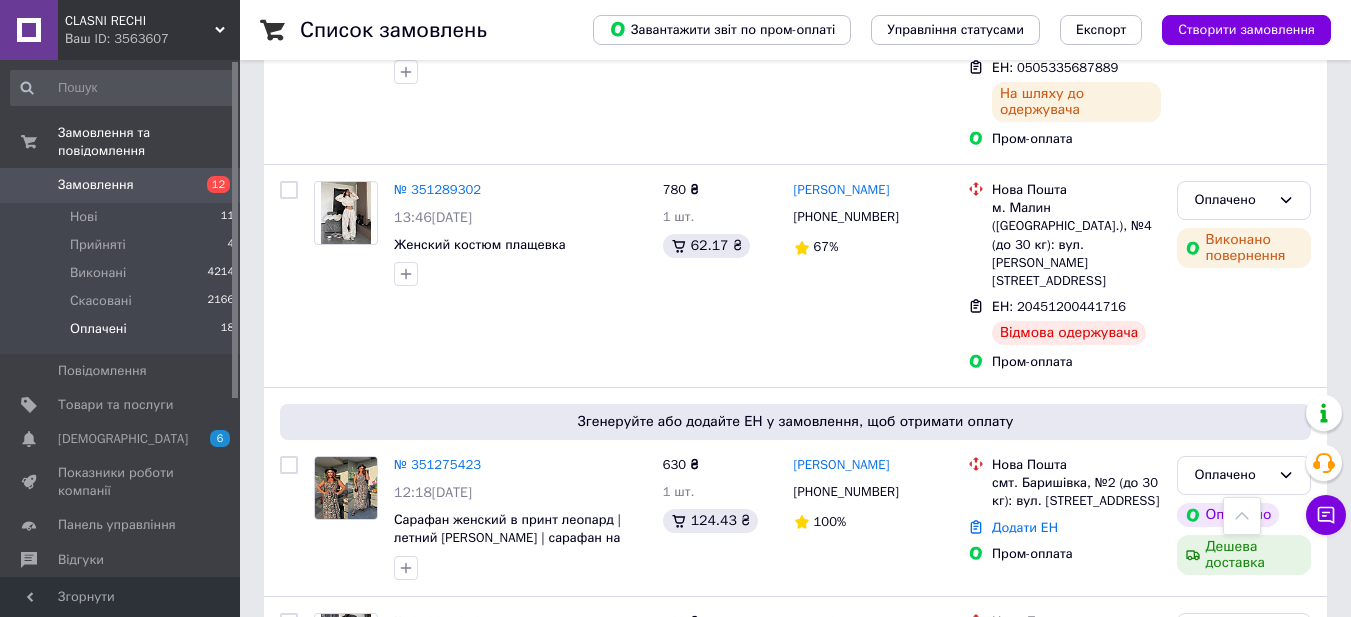 scroll, scrollTop: 3454, scrollLeft: 0, axis: vertical 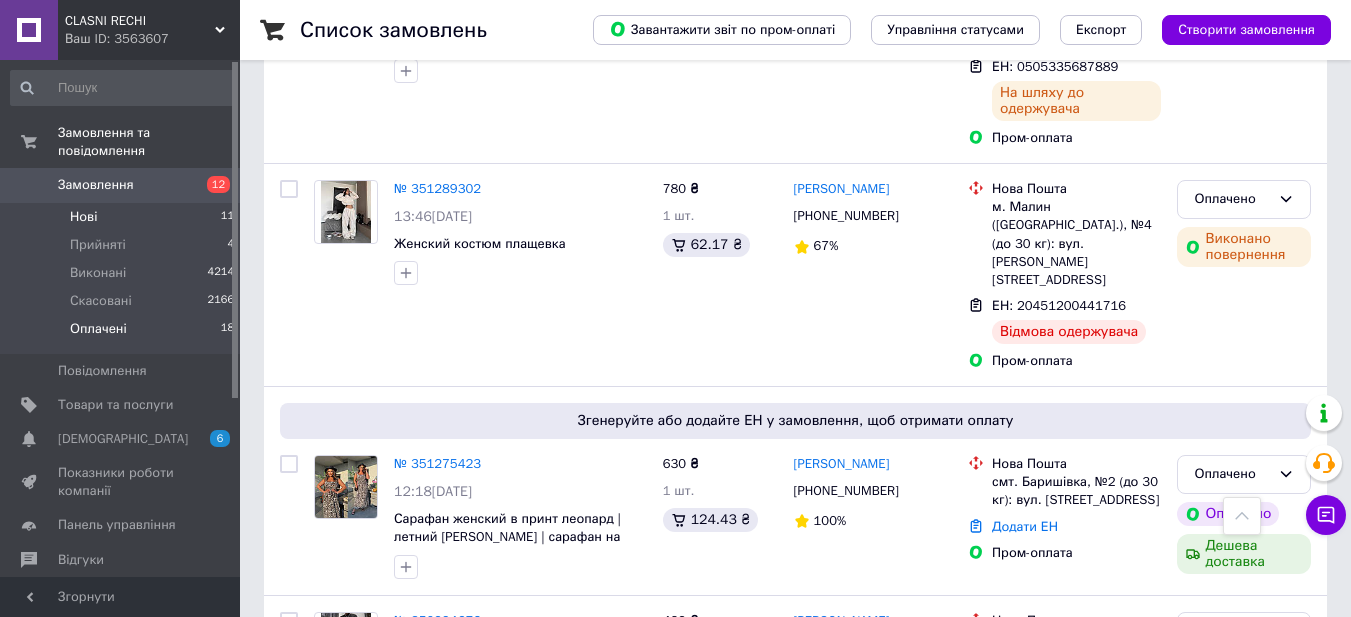 click on "Нові" at bounding box center [83, 217] 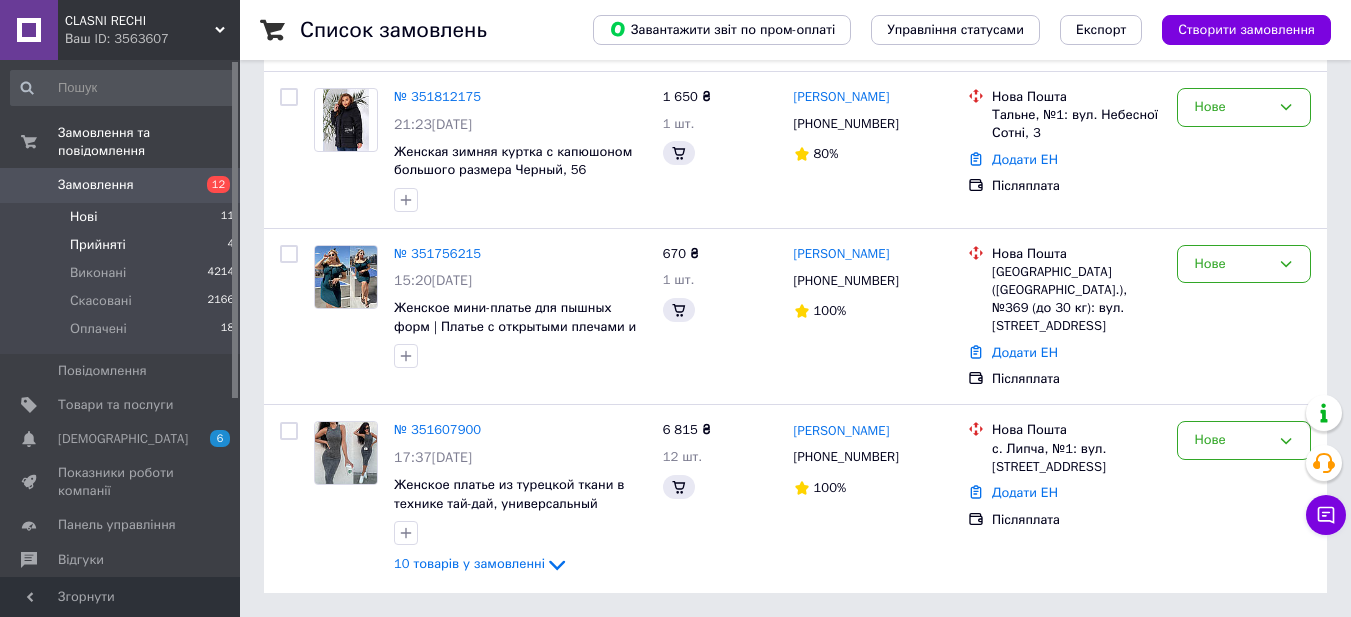 scroll, scrollTop: 0, scrollLeft: 0, axis: both 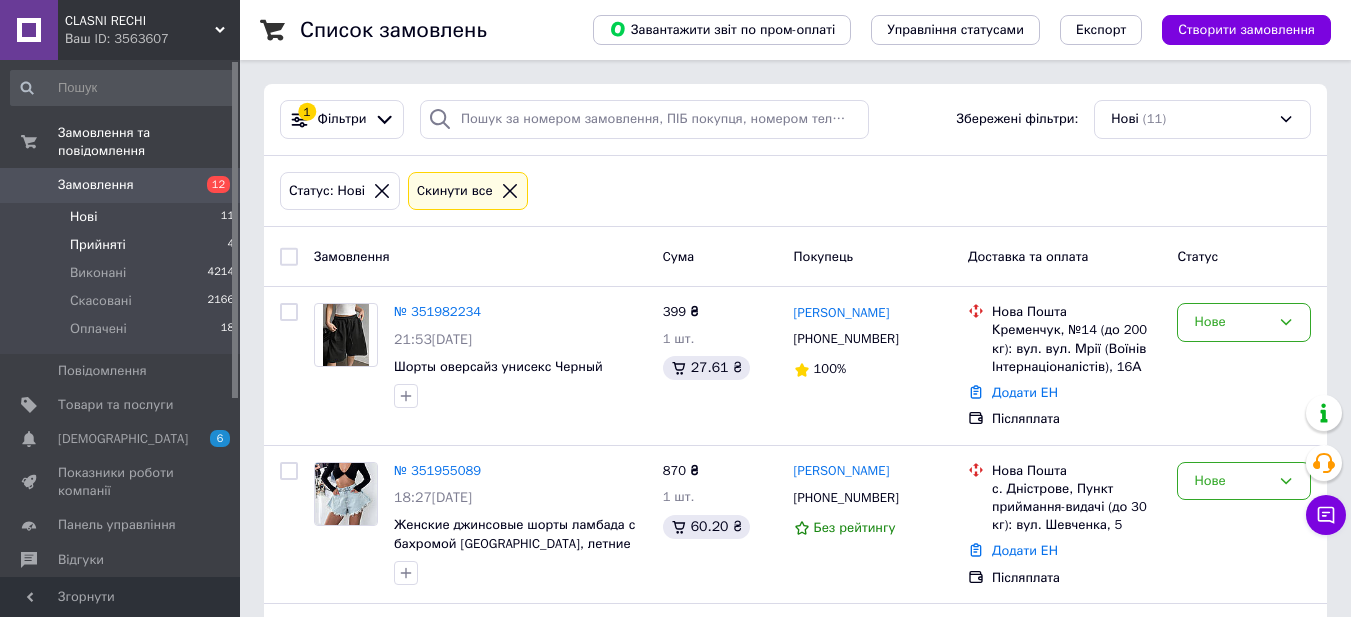 click on "Прийняті" at bounding box center [98, 245] 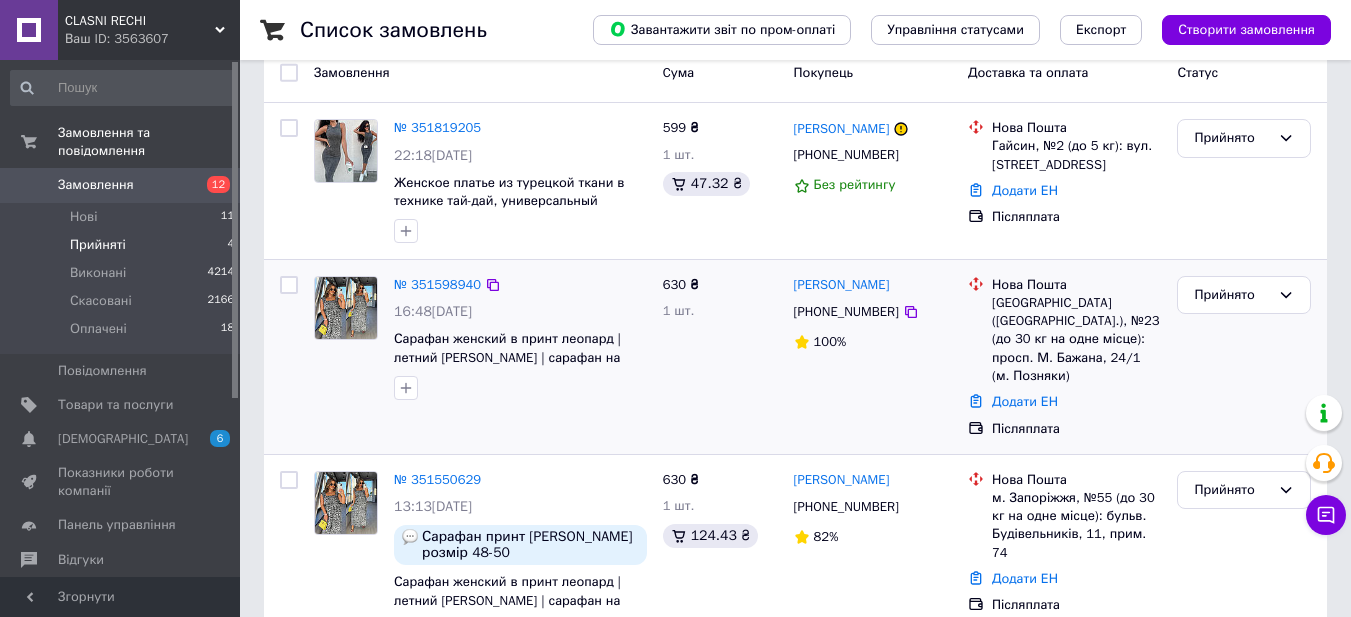 scroll, scrollTop: 231, scrollLeft: 0, axis: vertical 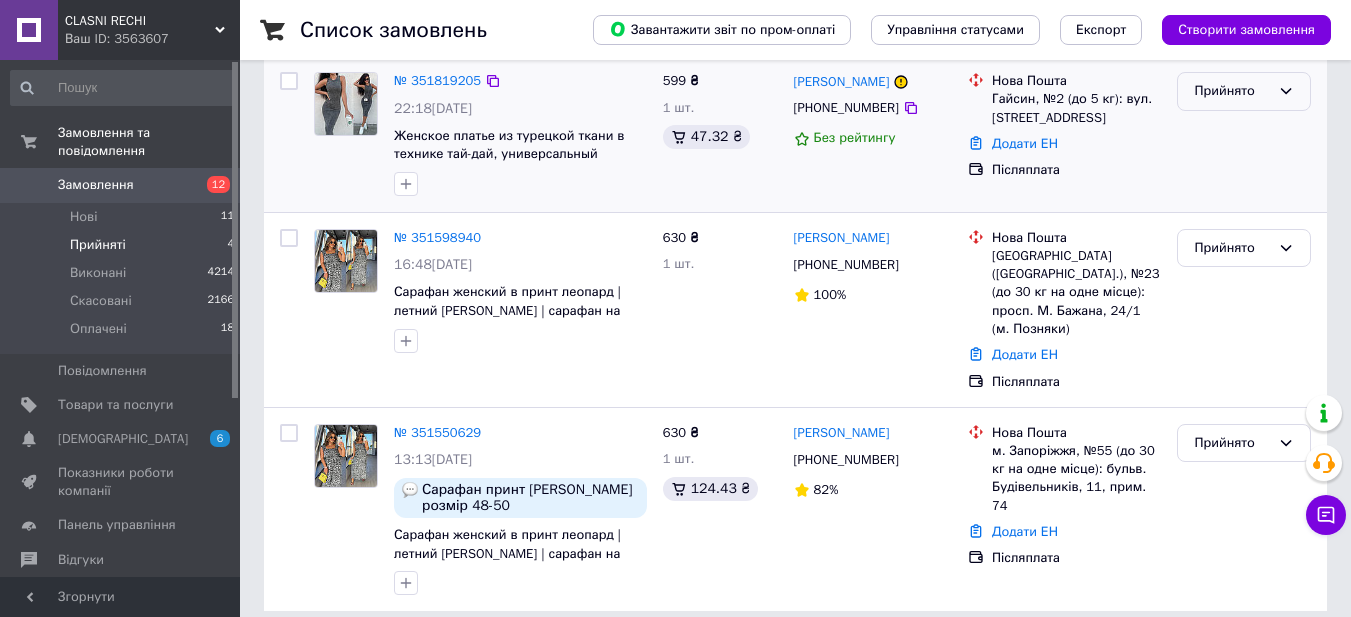 click 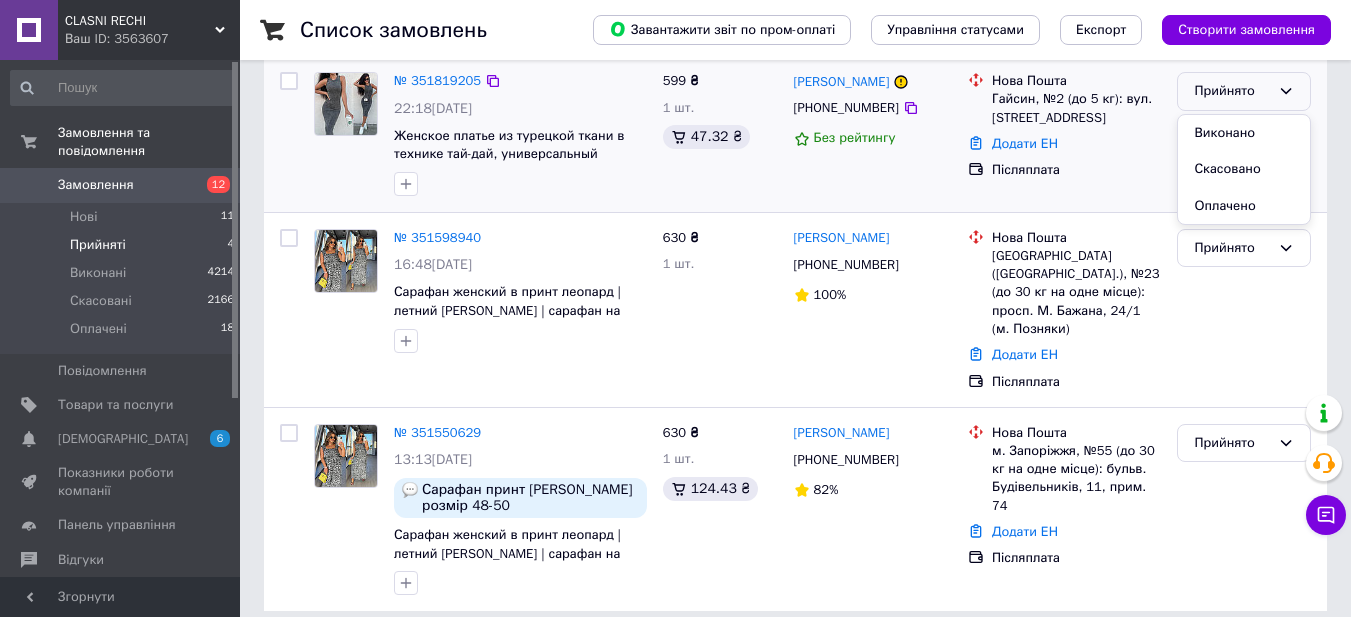 click on "Виконано" at bounding box center (1244, 133) 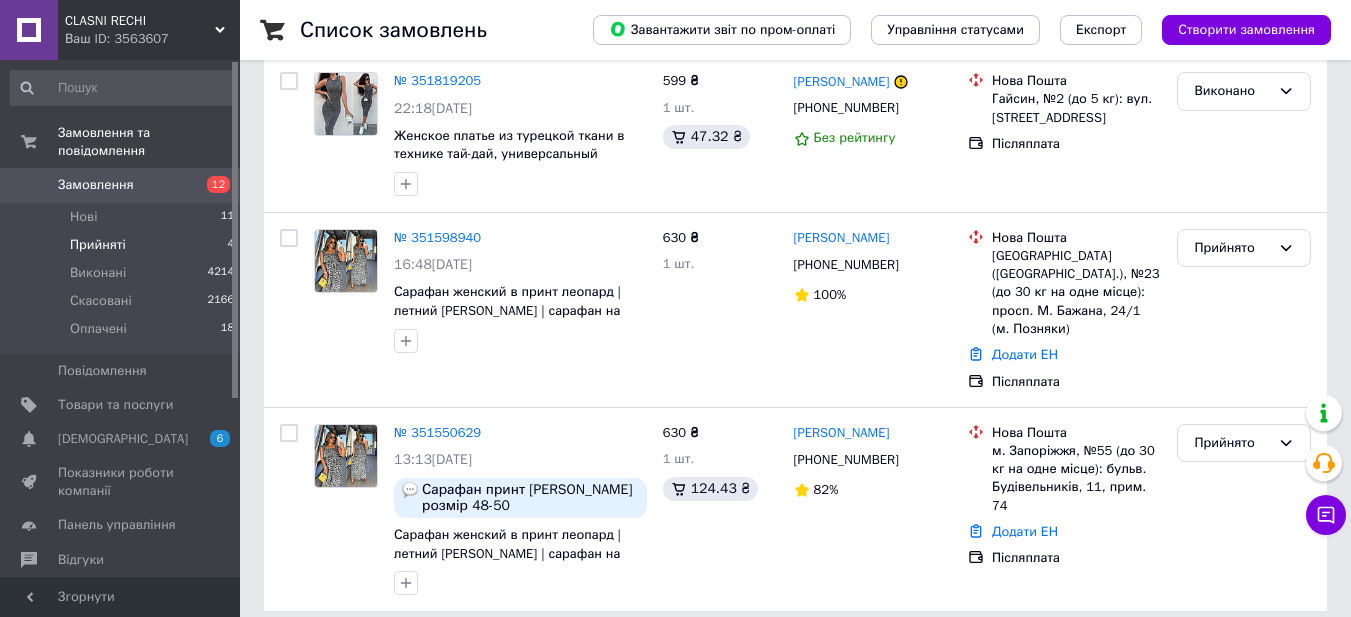 click on "Прийняті" at bounding box center (98, 245) 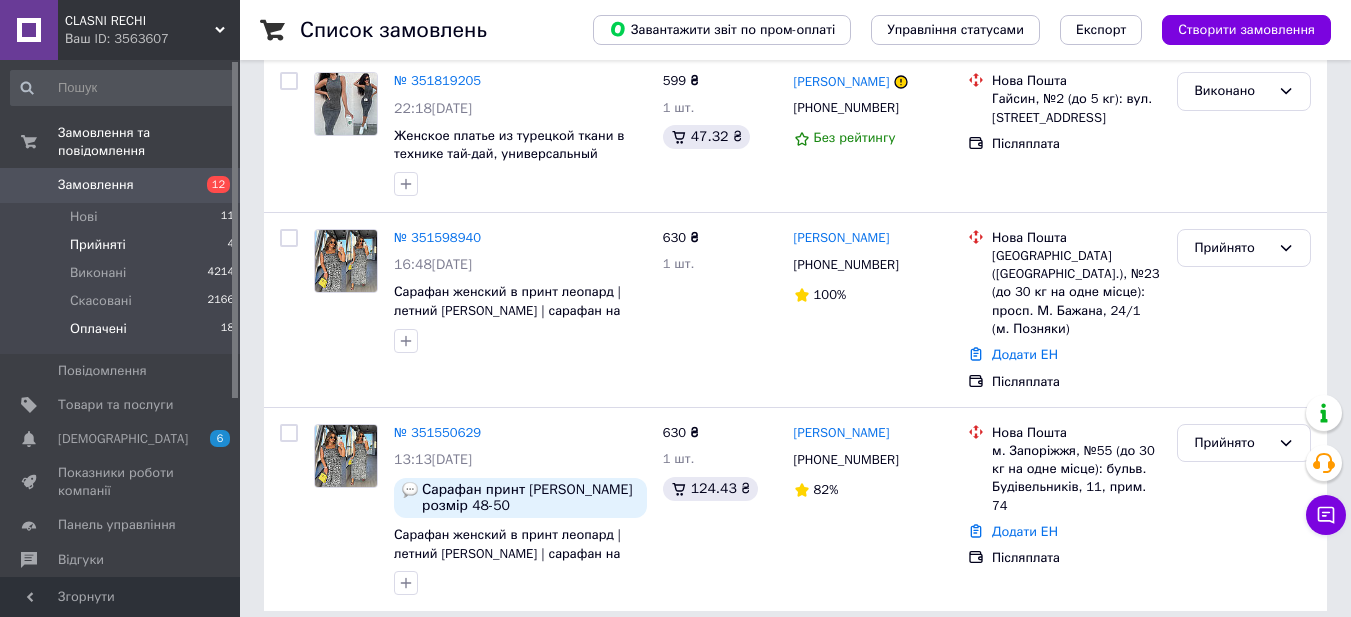 click on "Оплачені" at bounding box center (98, 329) 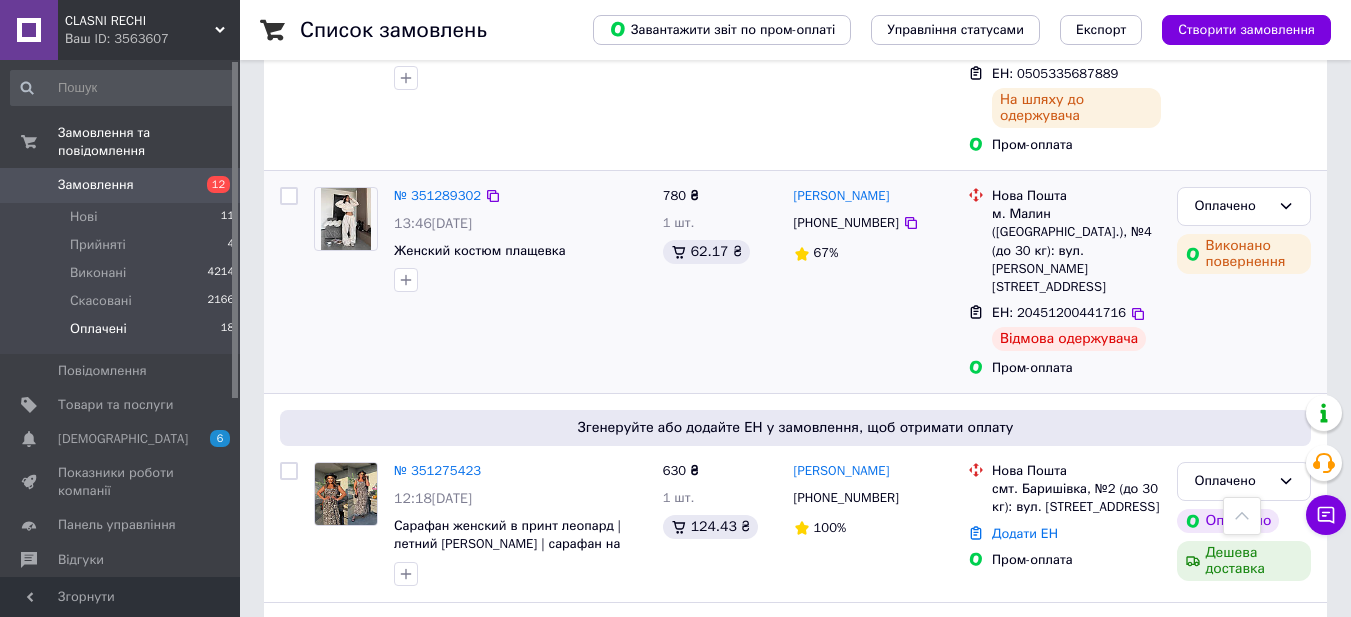 scroll, scrollTop: 3454, scrollLeft: 0, axis: vertical 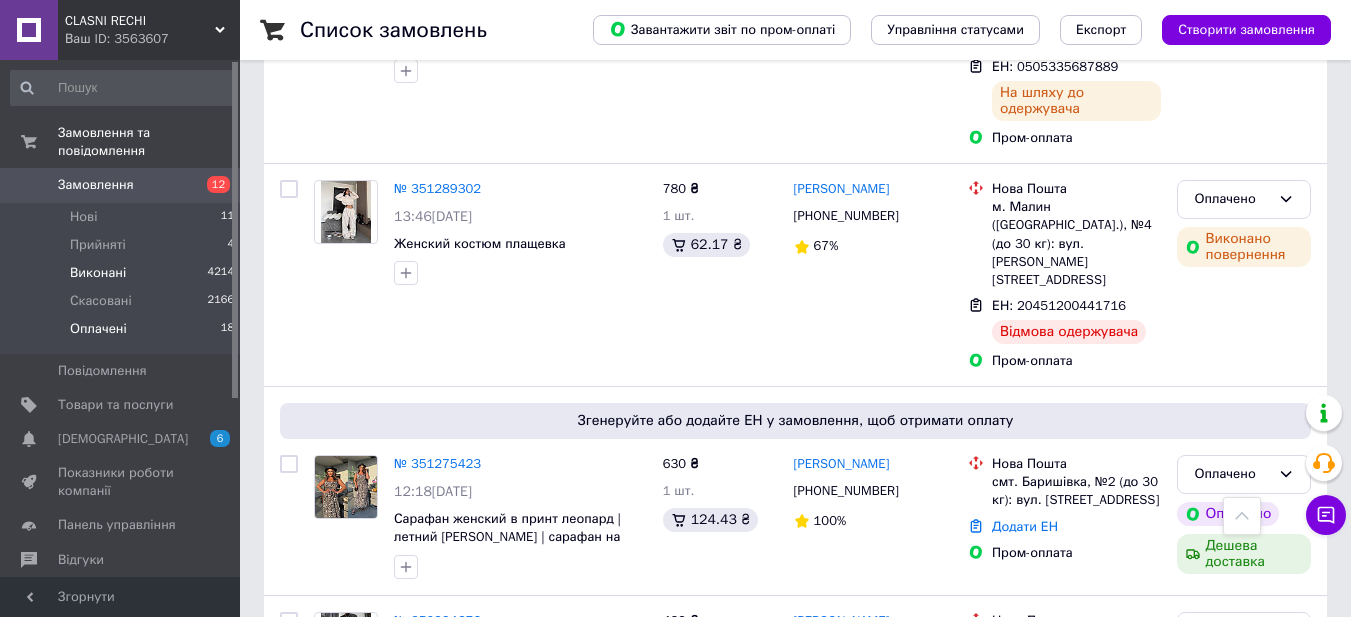 click on "Виконані" at bounding box center (98, 273) 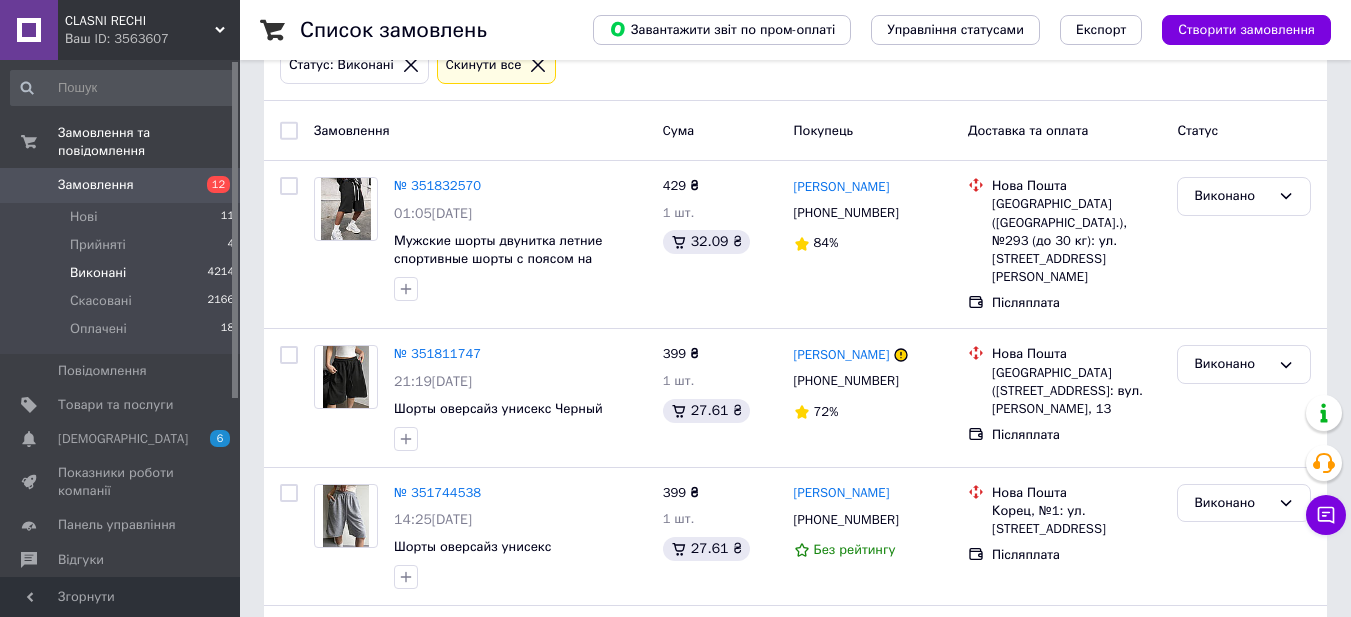 scroll, scrollTop: 0, scrollLeft: 0, axis: both 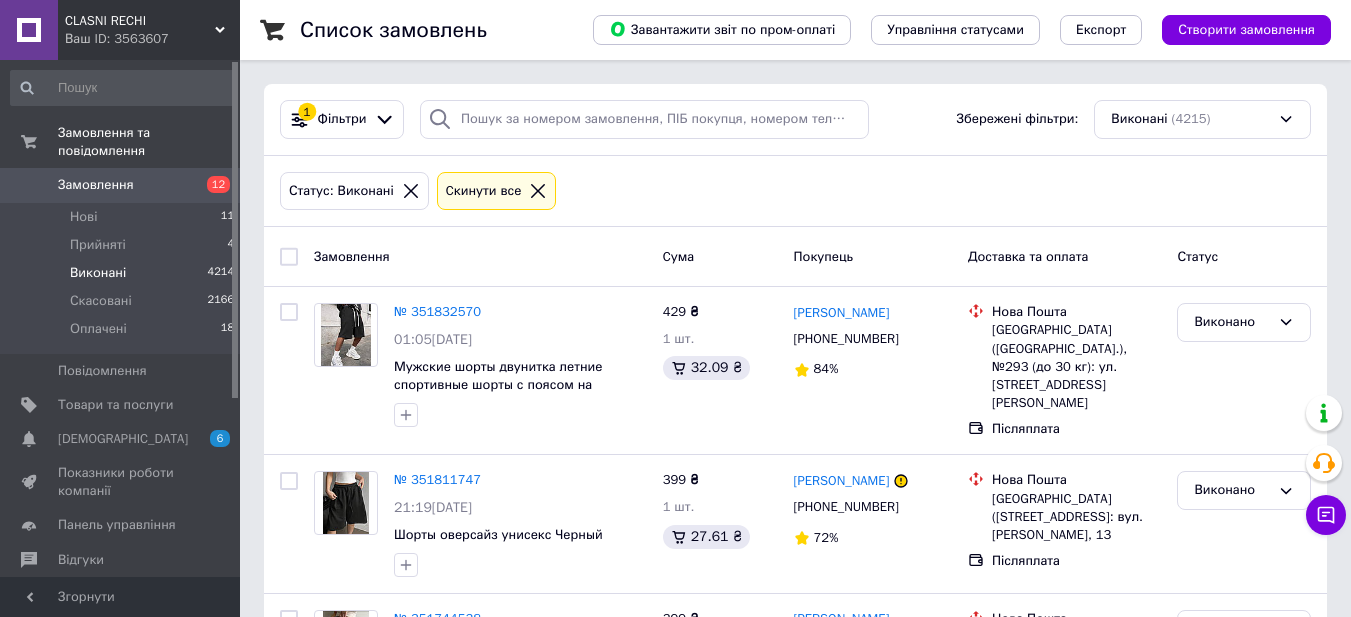 click on "Замовлення" at bounding box center (96, 185) 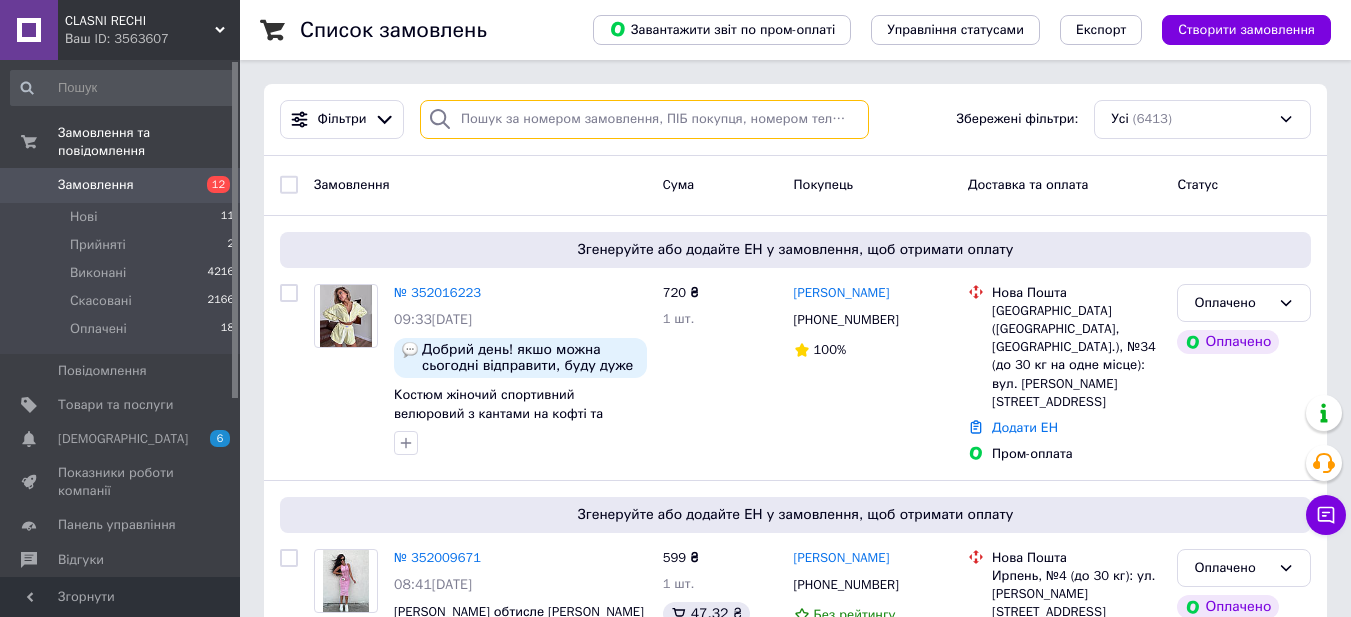 click at bounding box center [644, 119] 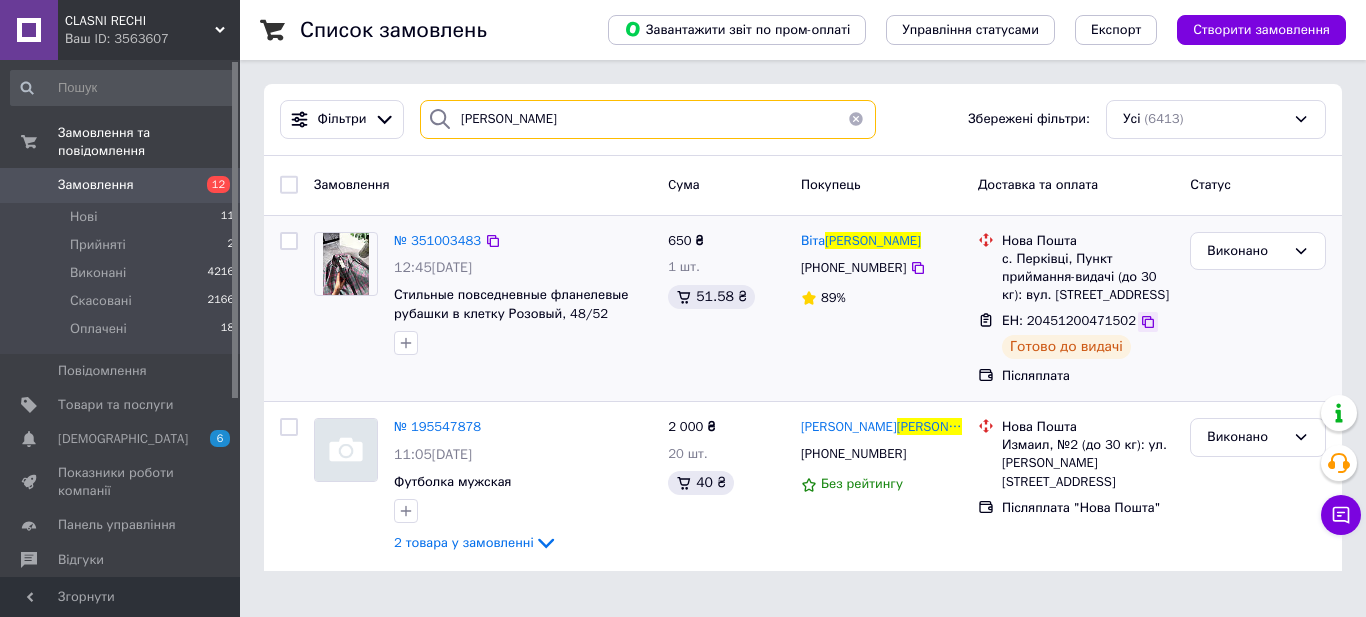 type on "[PERSON_NAME]" 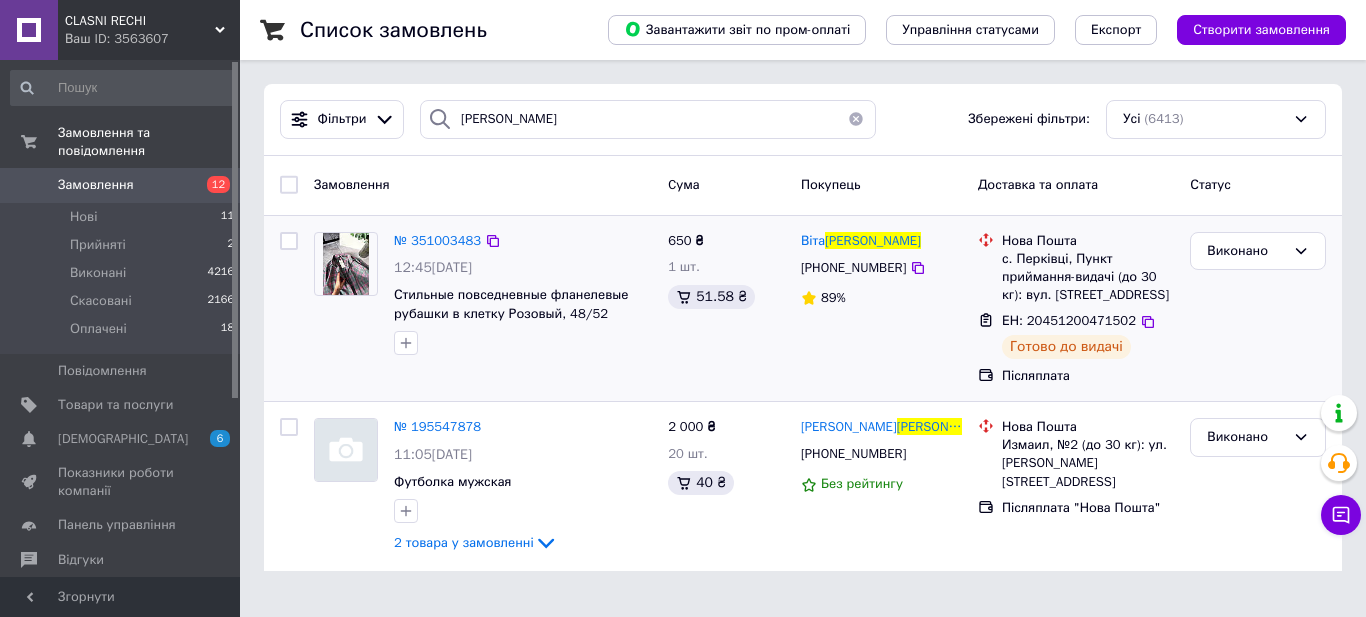 drag, startPoint x: 1130, startPoint y: 321, endPoint x: 1035, endPoint y: 346, distance: 98.23441 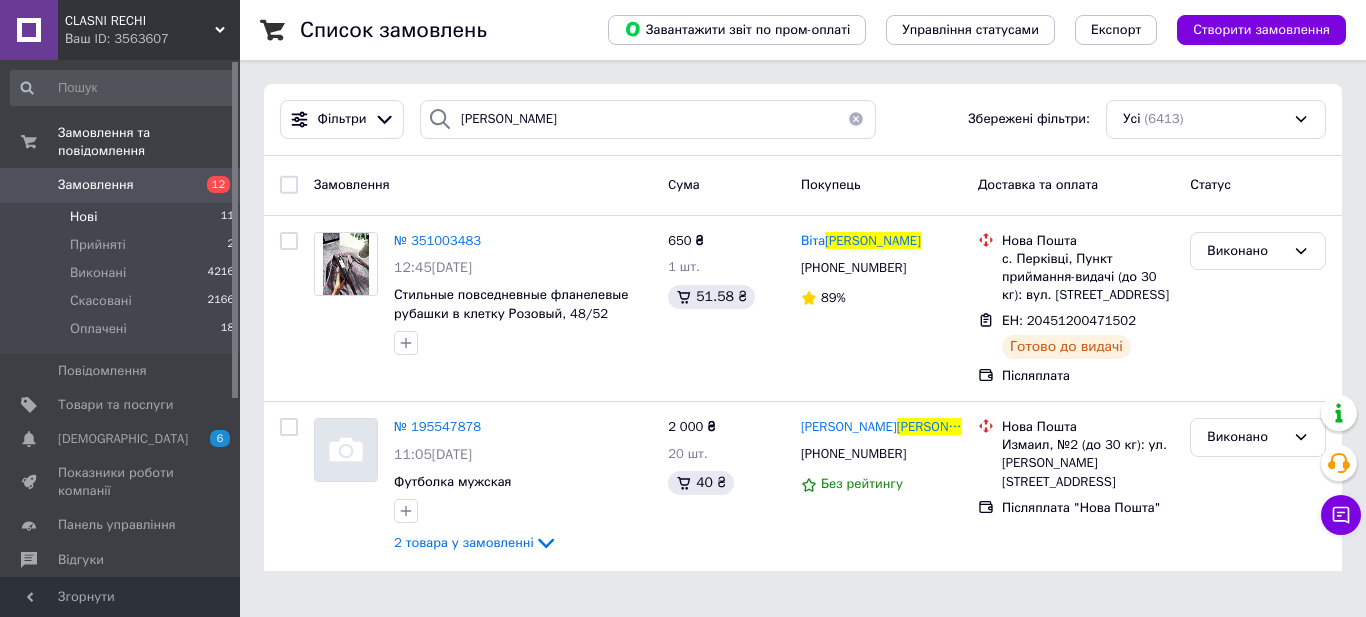 click on "Нові" at bounding box center (83, 217) 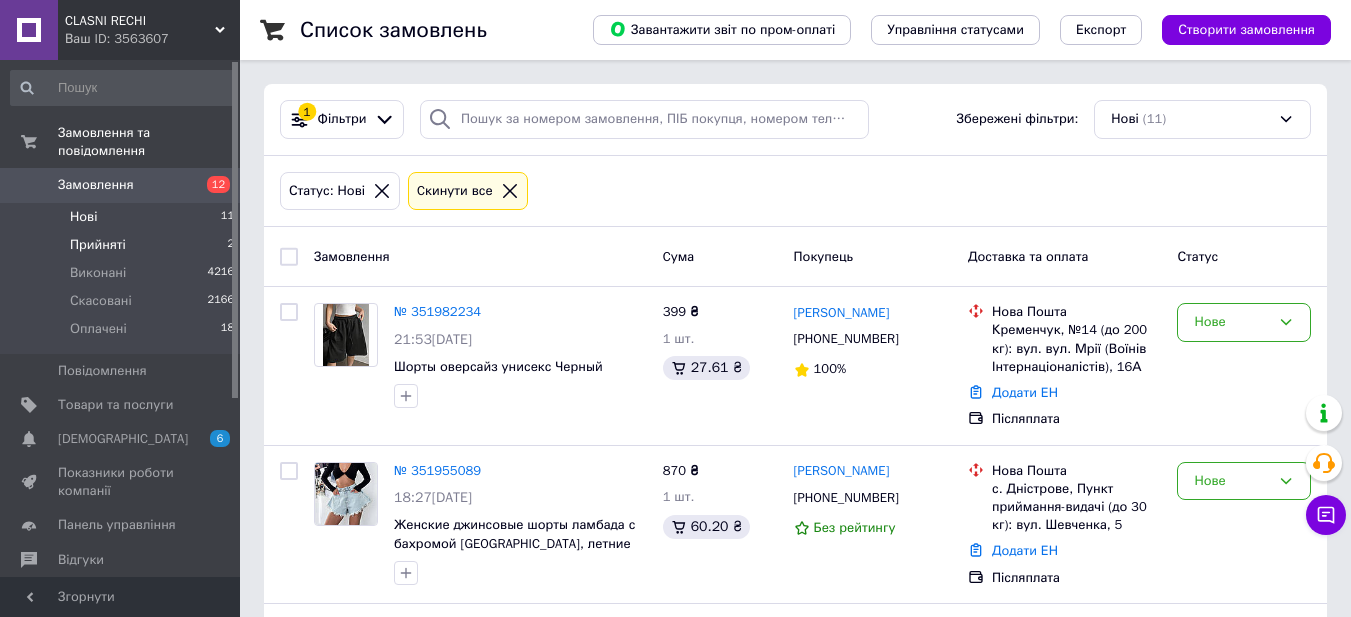 click on "Прийняті" at bounding box center (98, 245) 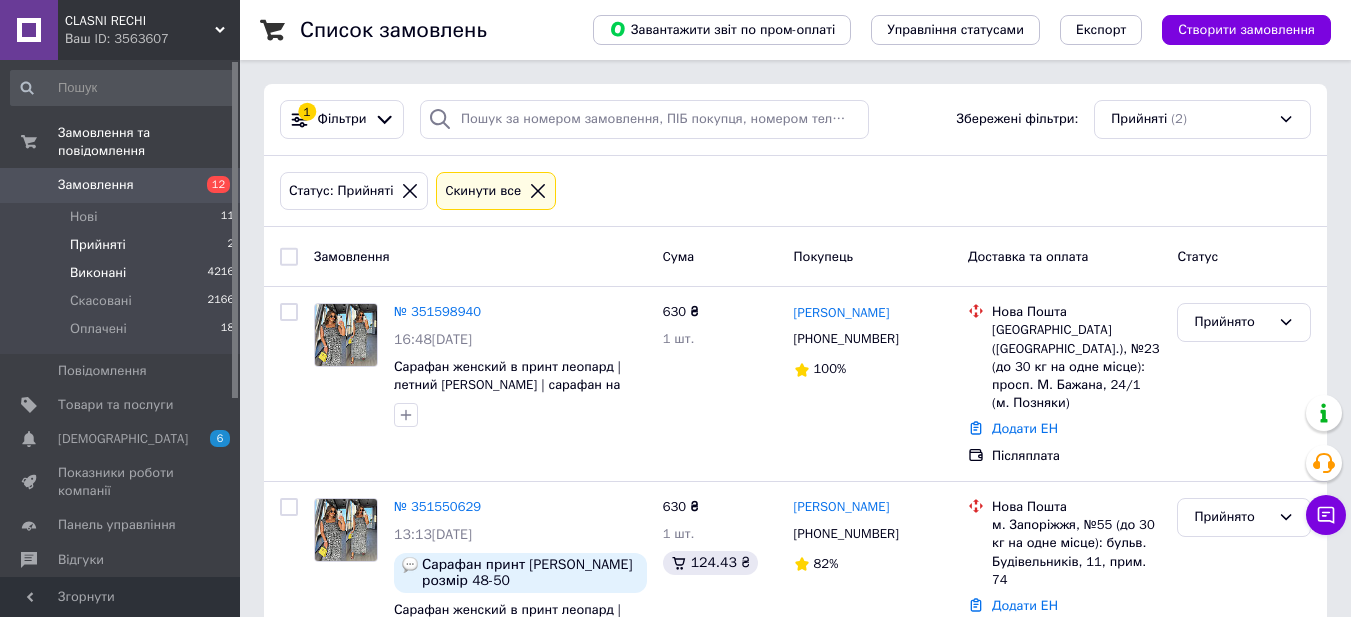 click on "Виконані" at bounding box center (98, 273) 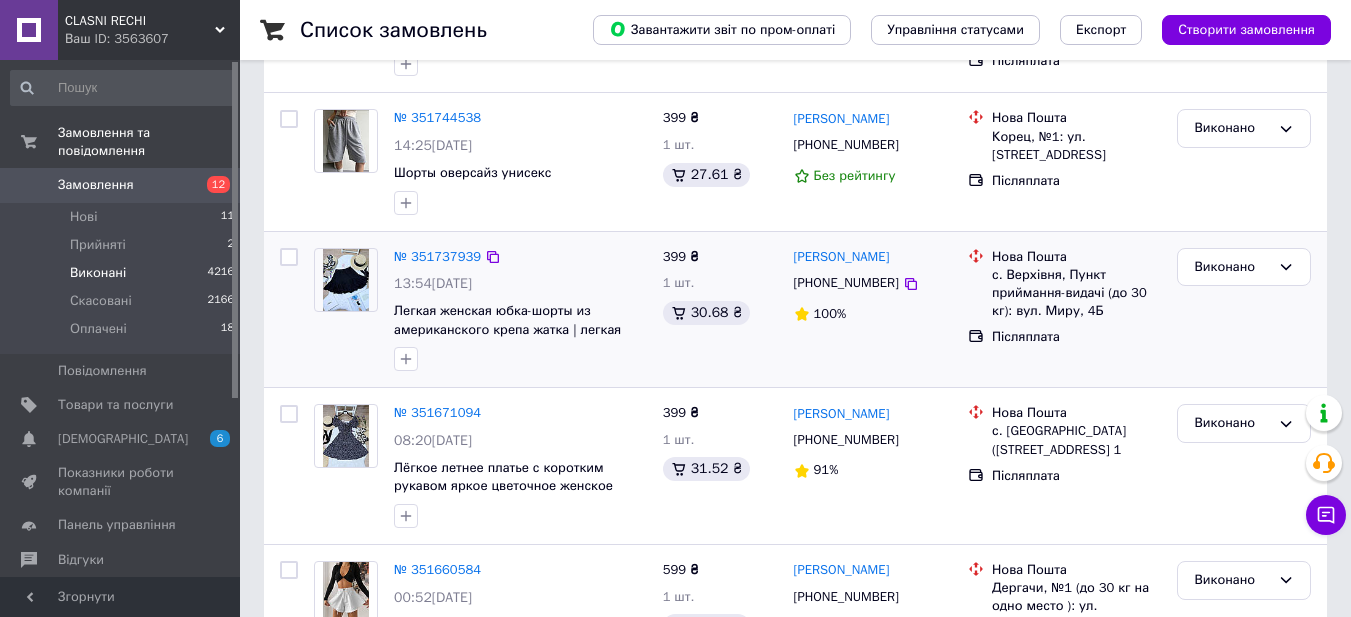 scroll, scrollTop: 700, scrollLeft: 0, axis: vertical 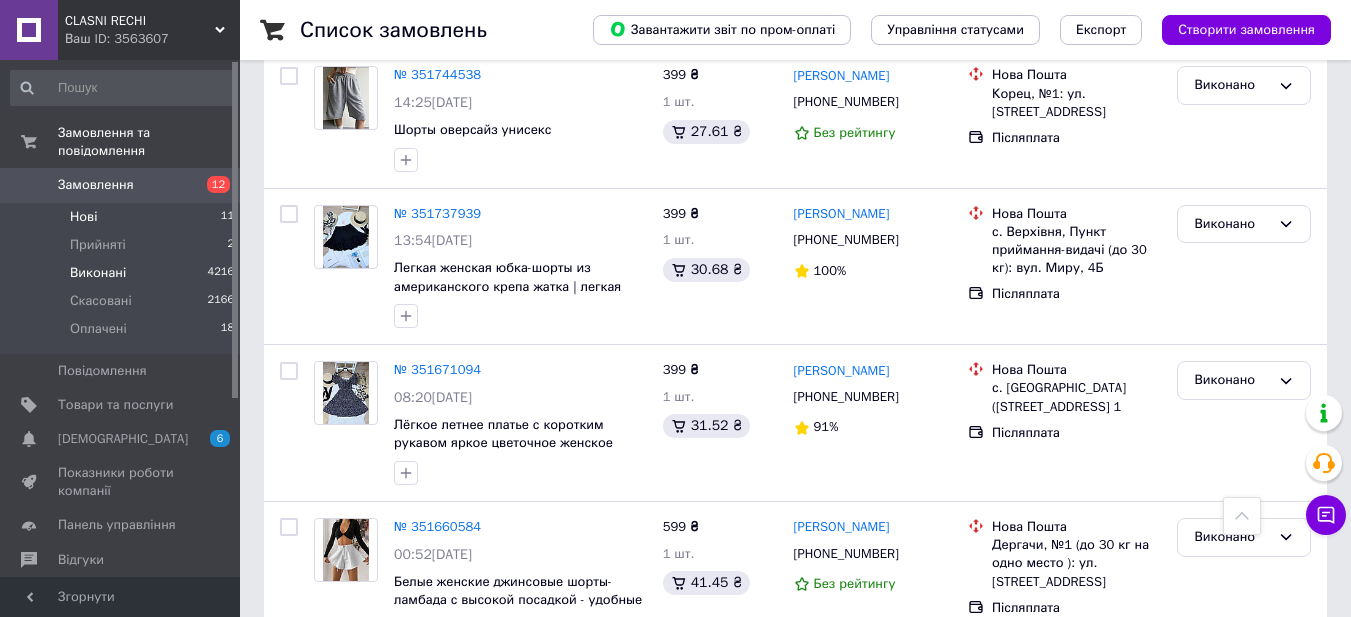 click on "Нові" at bounding box center (83, 217) 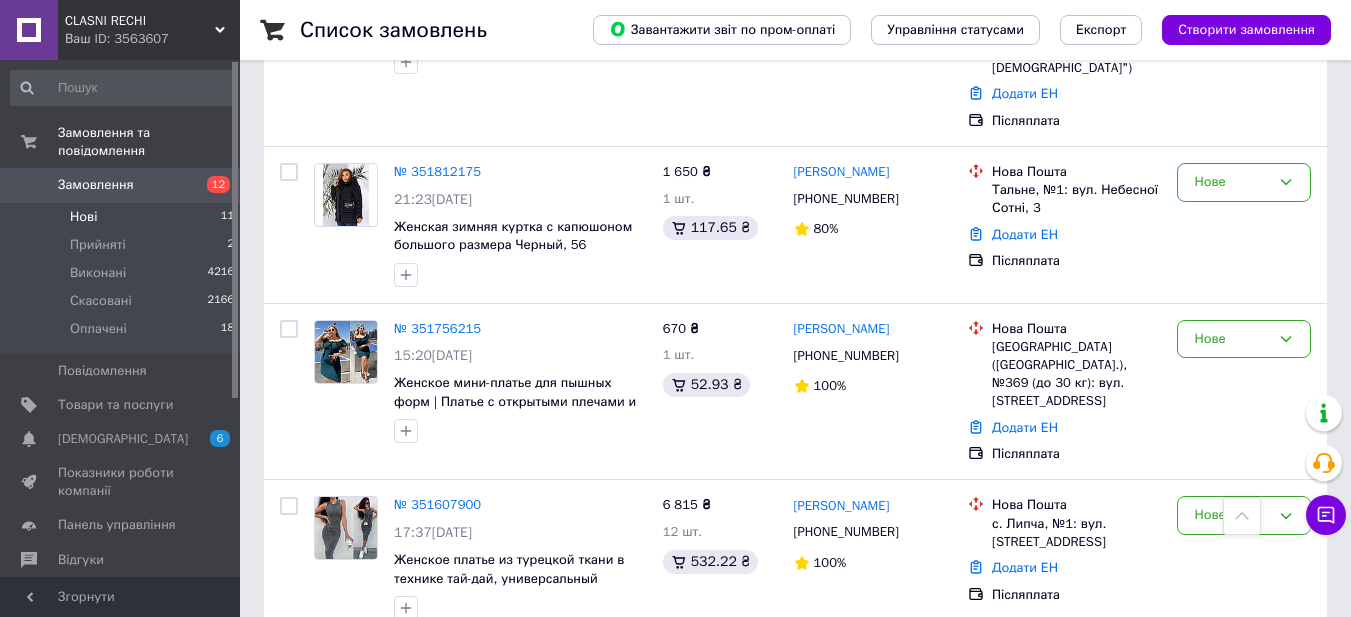 scroll, scrollTop: 1566, scrollLeft: 0, axis: vertical 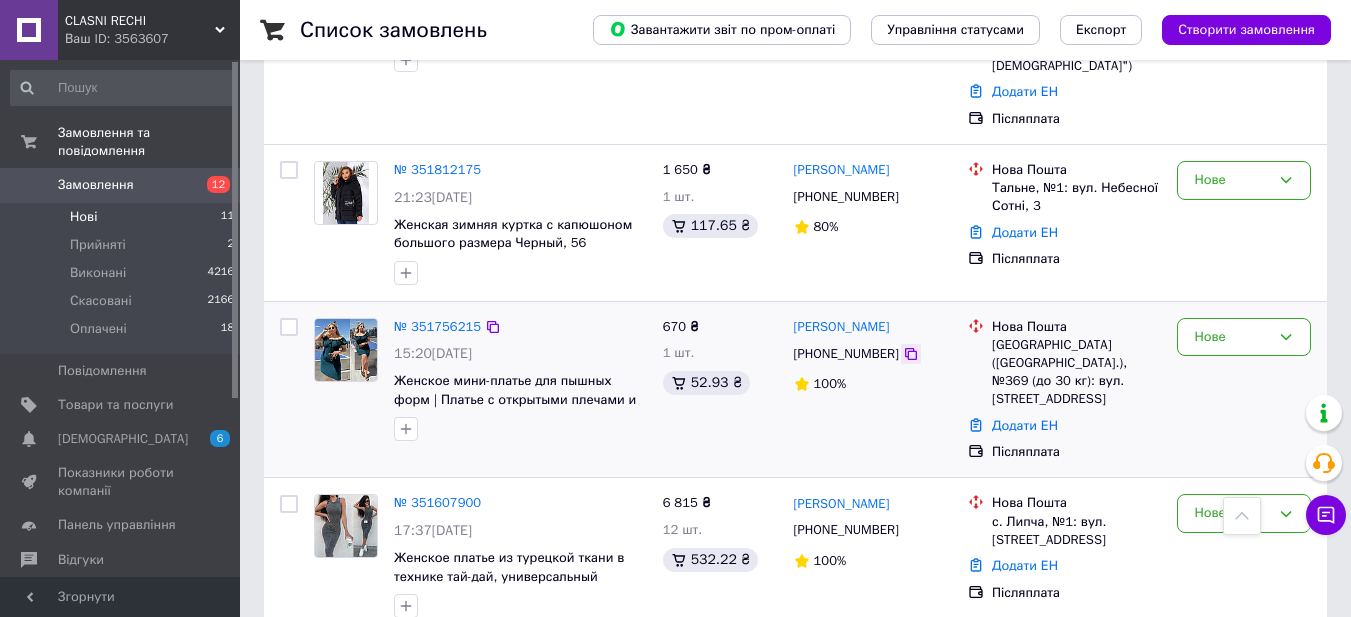 click 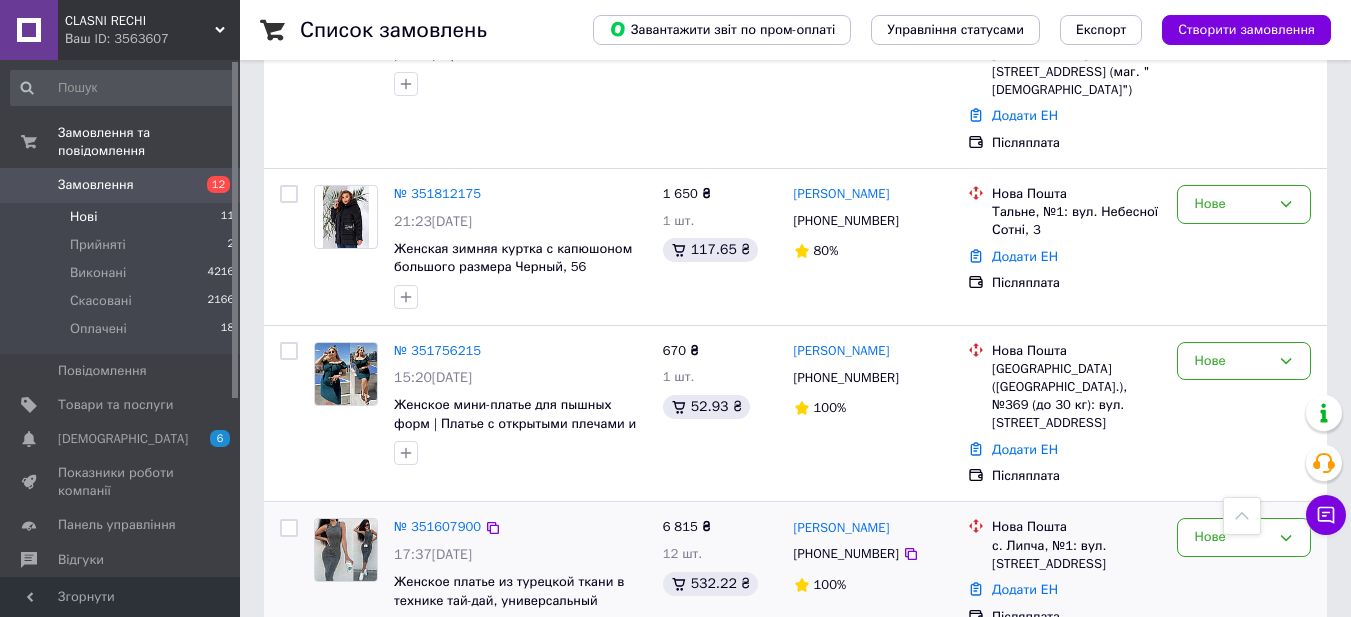 scroll, scrollTop: 1366, scrollLeft: 0, axis: vertical 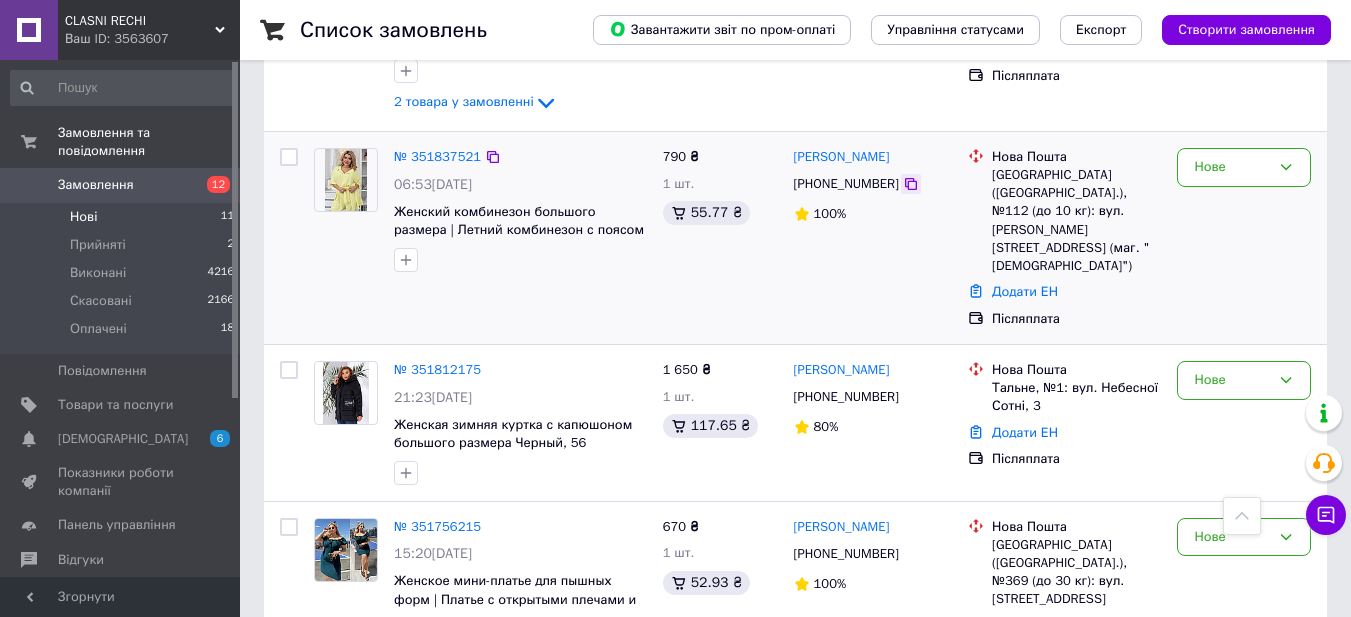 click 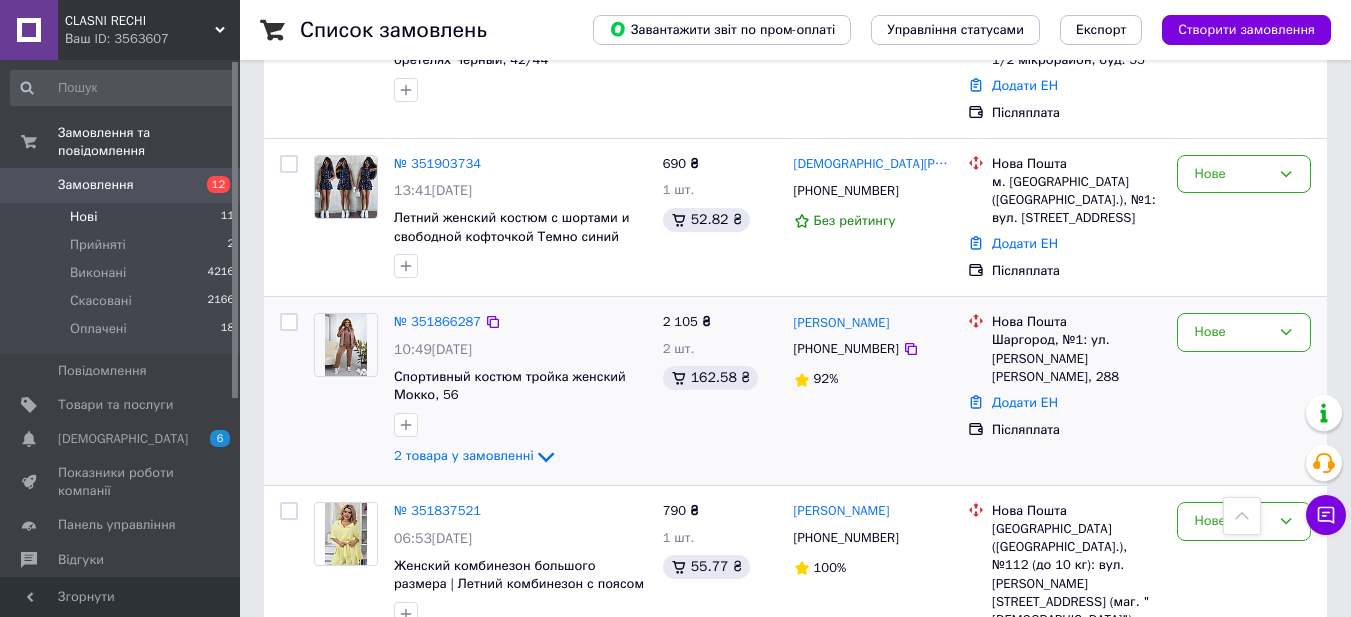 scroll, scrollTop: 866, scrollLeft: 0, axis: vertical 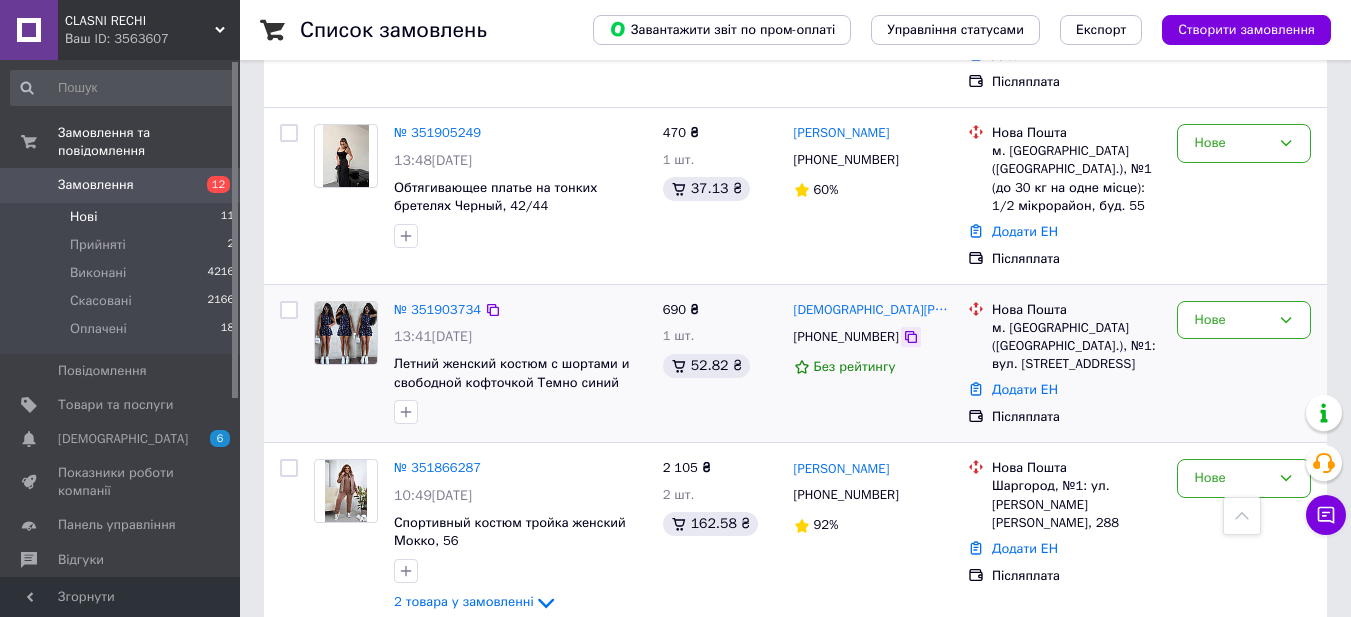 click 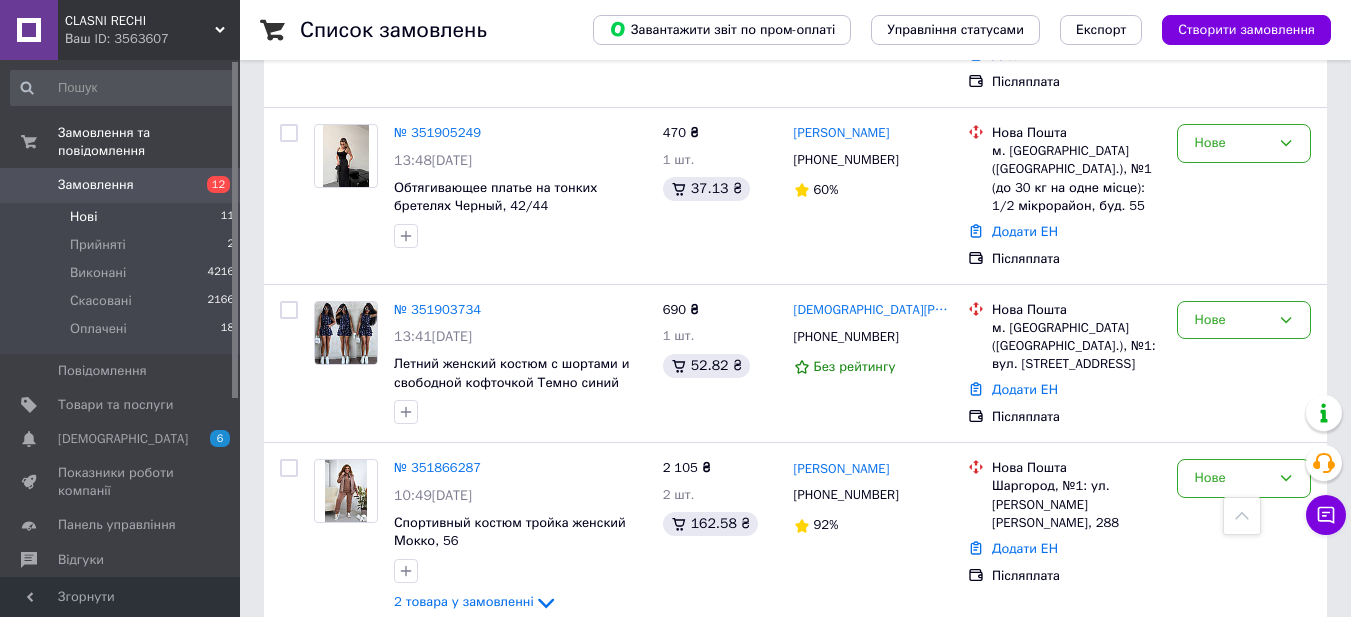 click on "Показники роботи компанії" at bounding box center (121, 482) 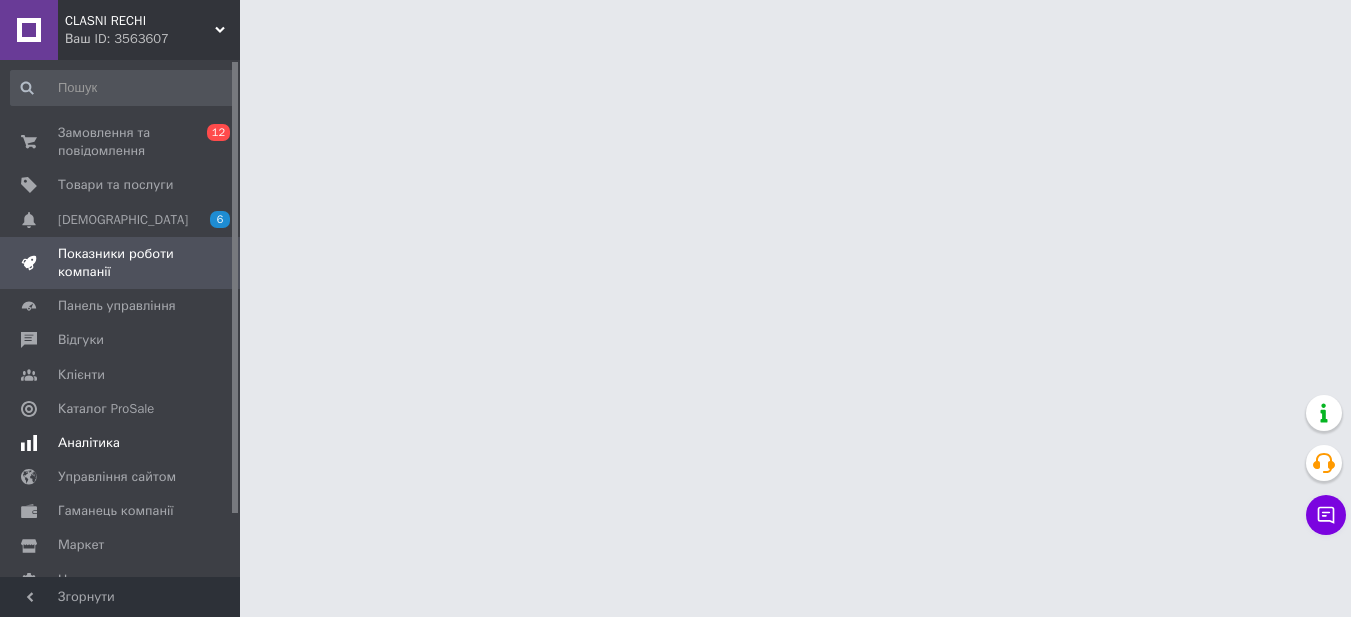 scroll, scrollTop: 0, scrollLeft: 0, axis: both 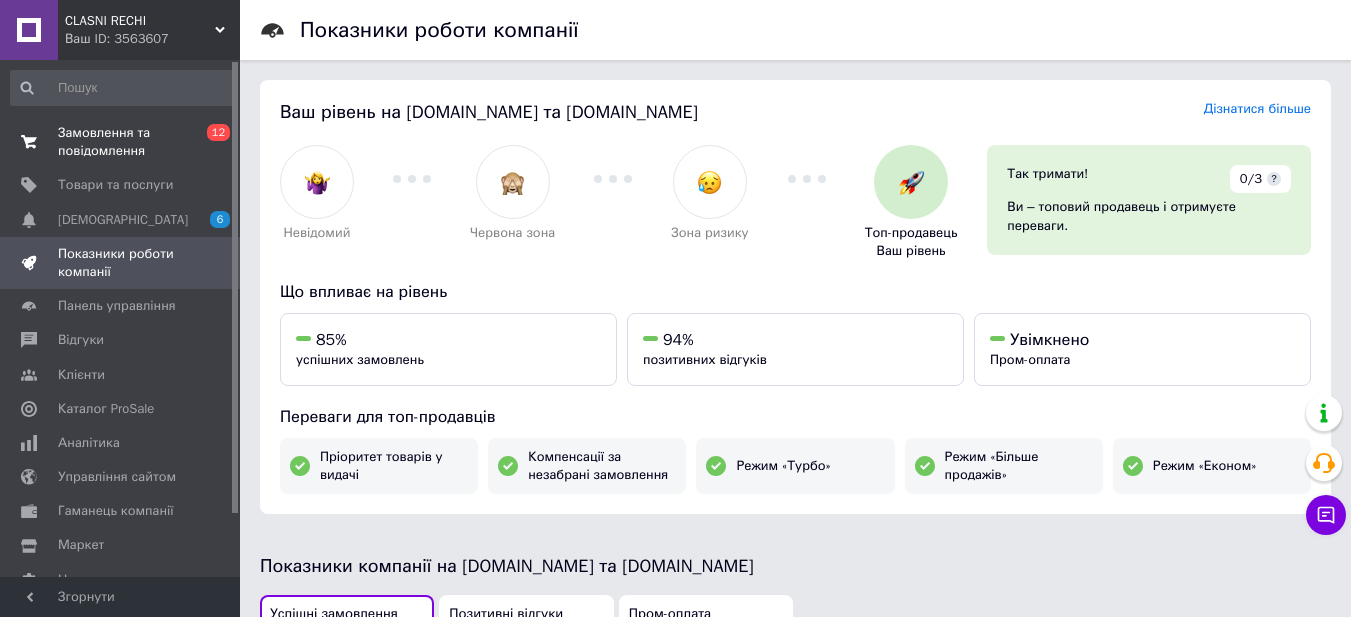 click on "Замовлення та повідомлення" at bounding box center (121, 142) 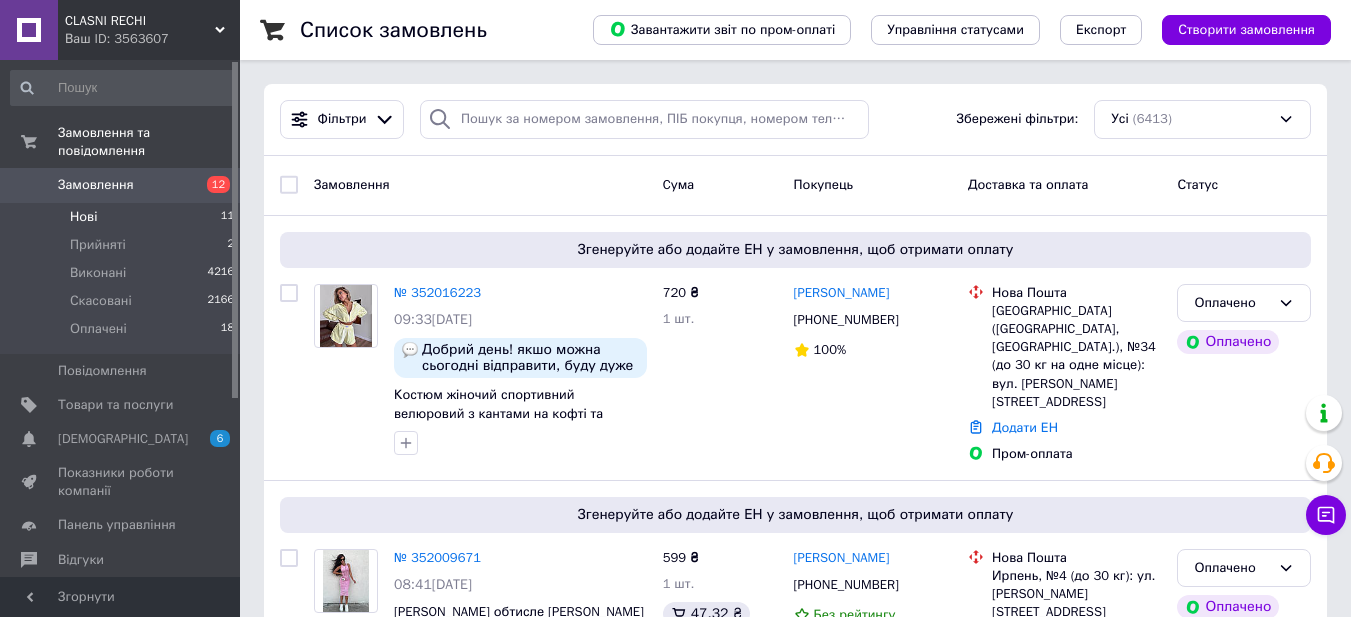 click on "Нові" at bounding box center (83, 217) 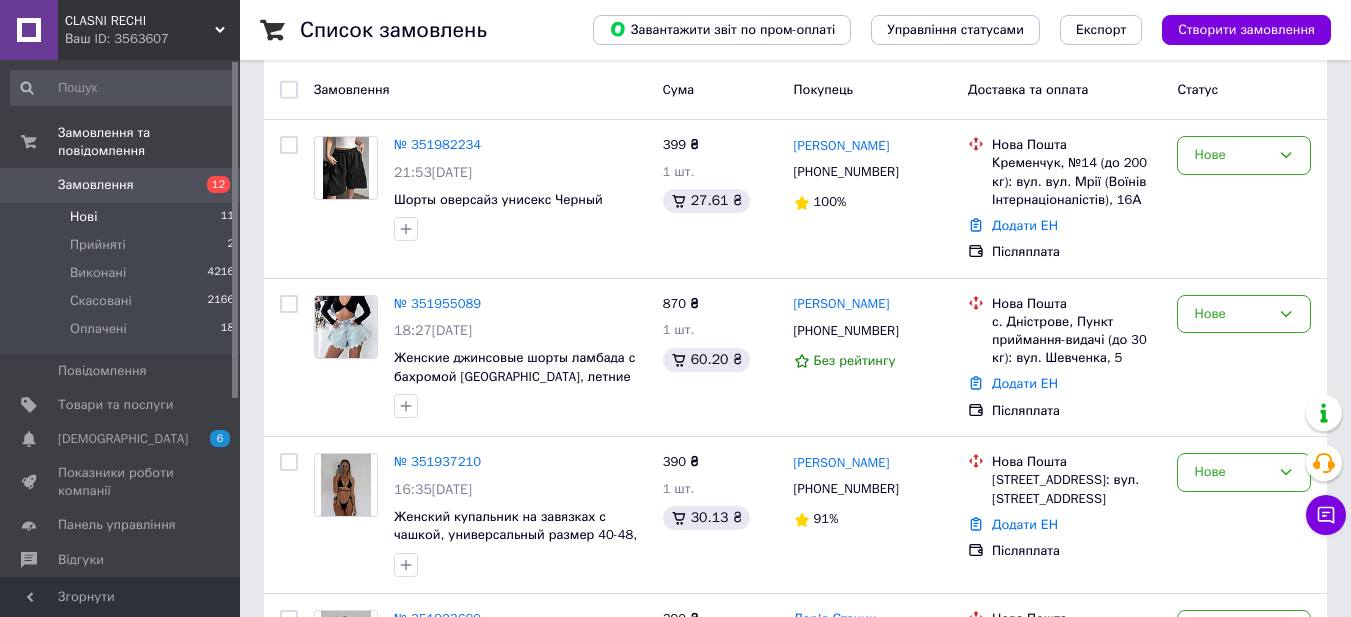 scroll, scrollTop: 0, scrollLeft: 0, axis: both 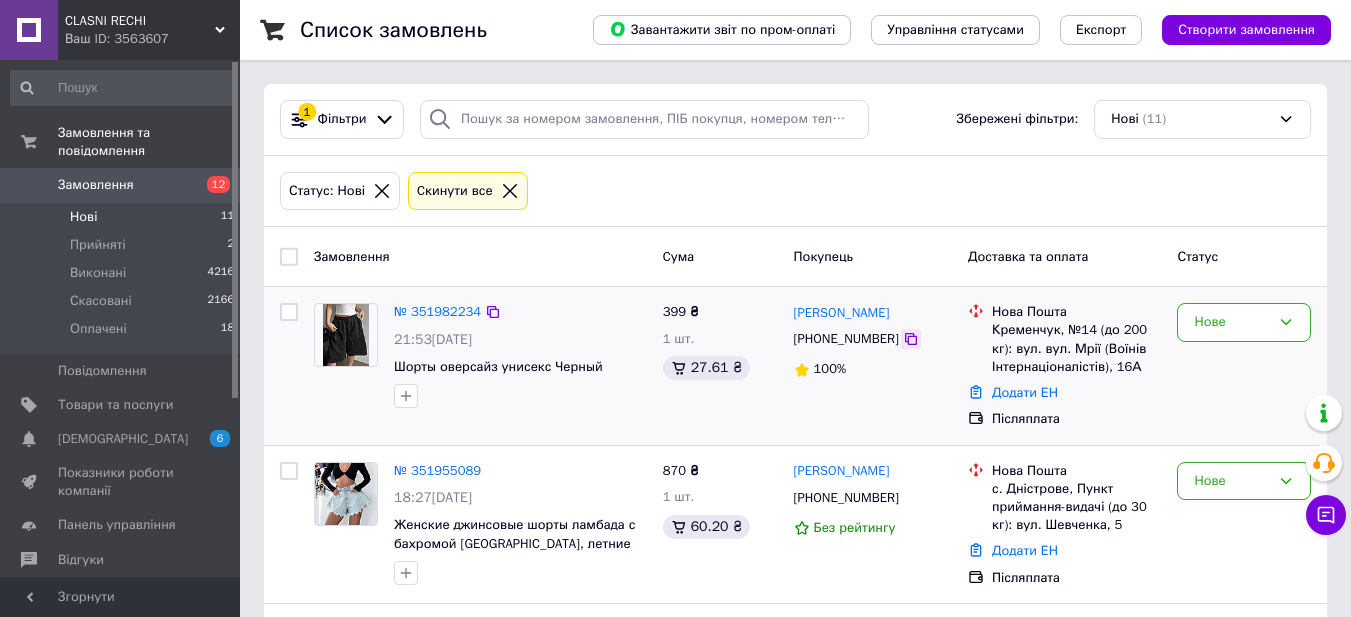 click 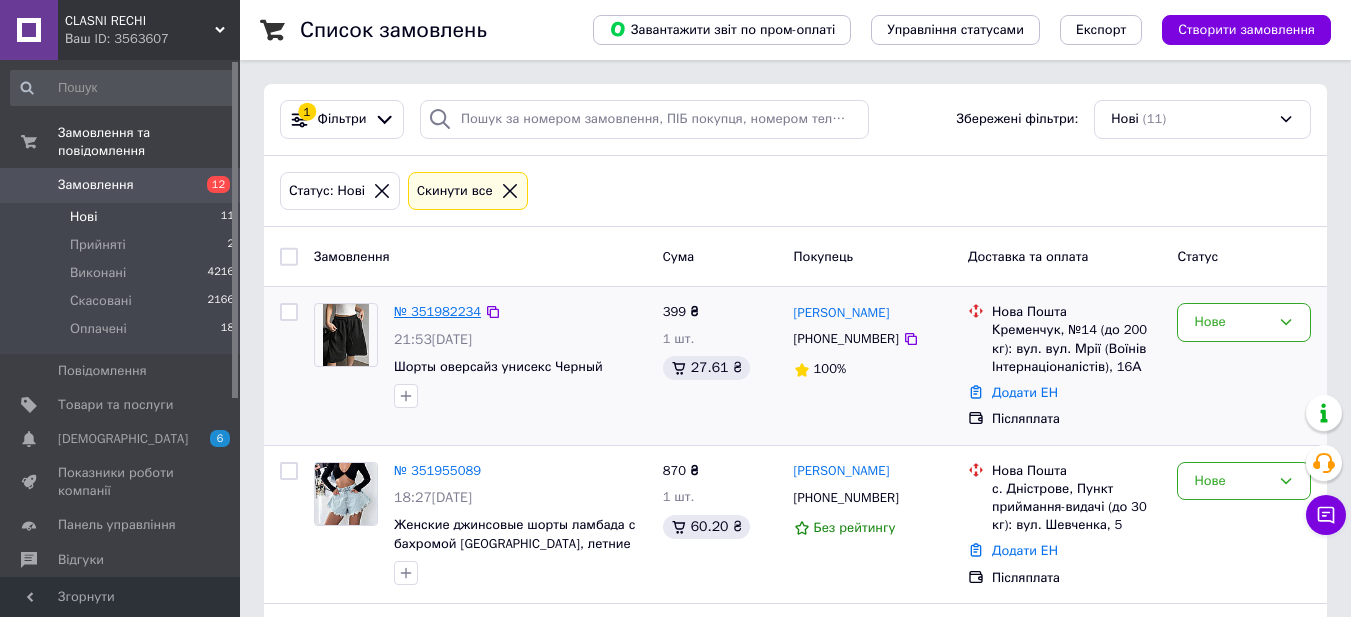 click on "№ 351982234" at bounding box center (437, 311) 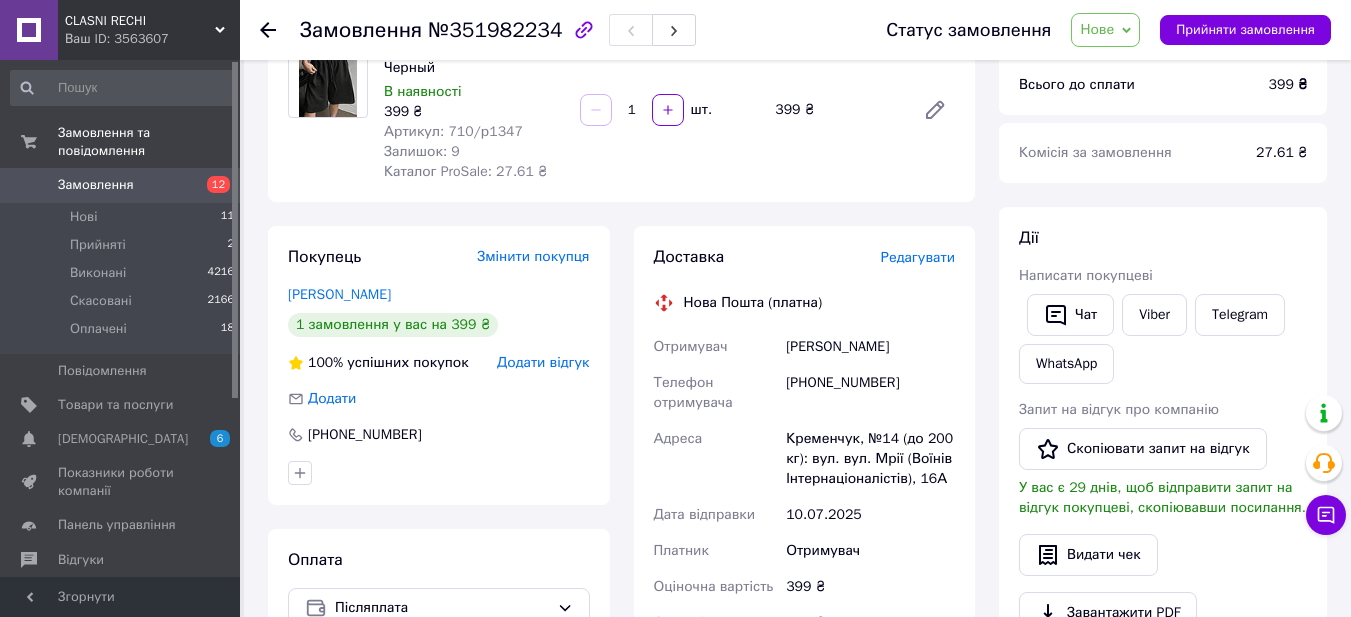scroll, scrollTop: 200, scrollLeft: 0, axis: vertical 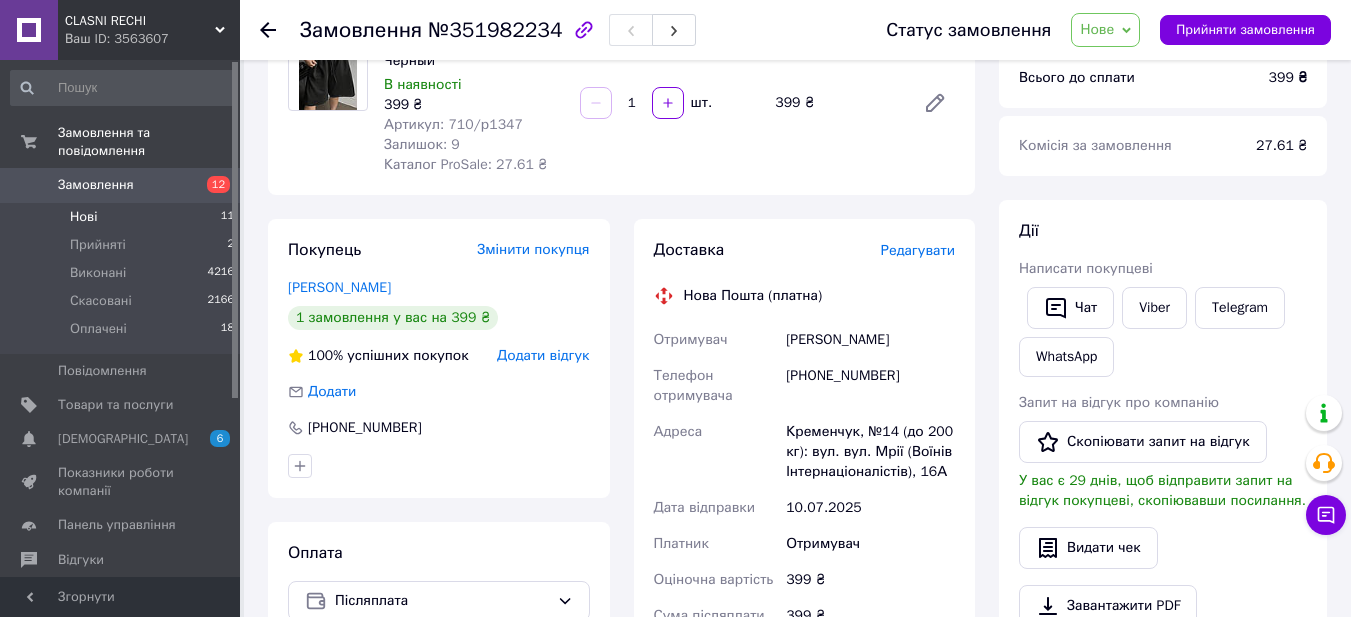click on "Нові 11" at bounding box center (123, 217) 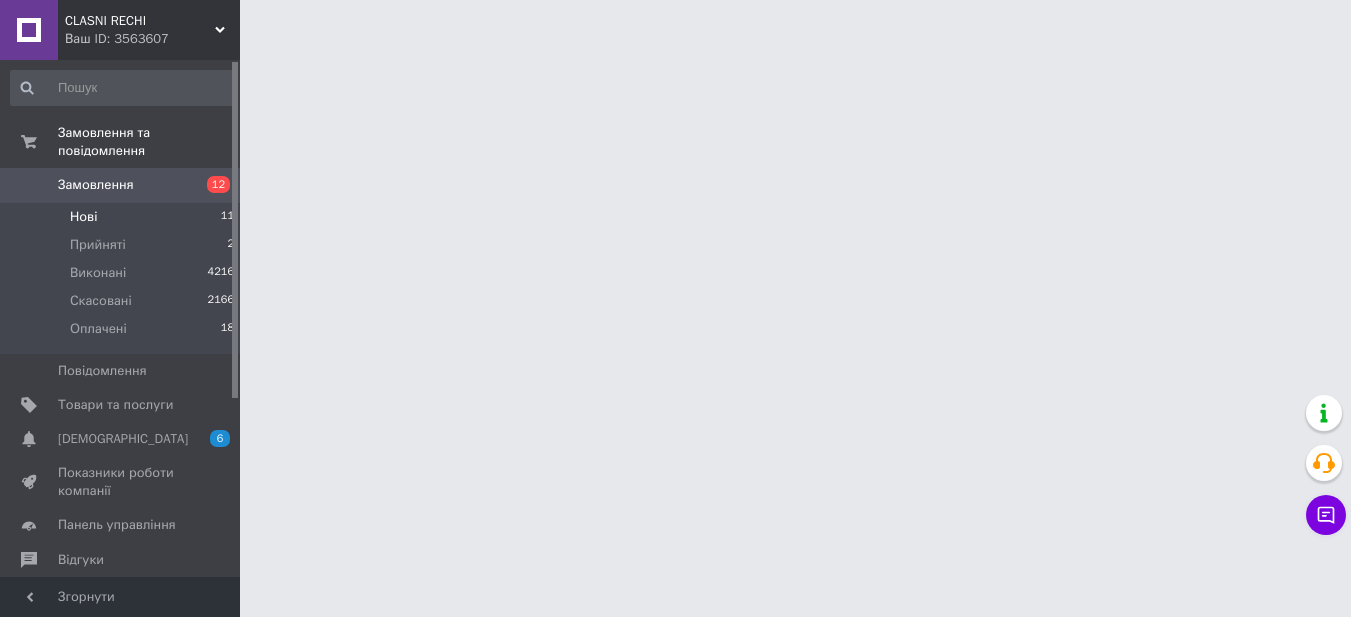scroll, scrollTop: 0, scrollLeft: 0, axis: both 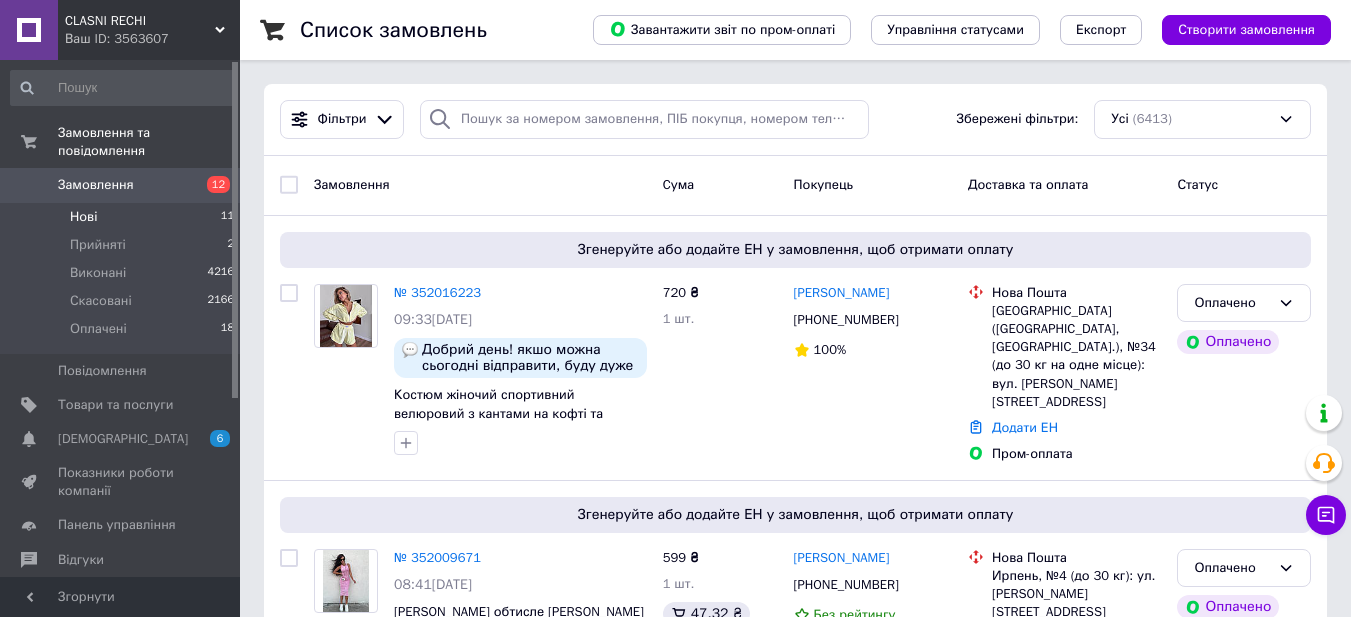 click on "Нові" at bounding box center [83, 217] 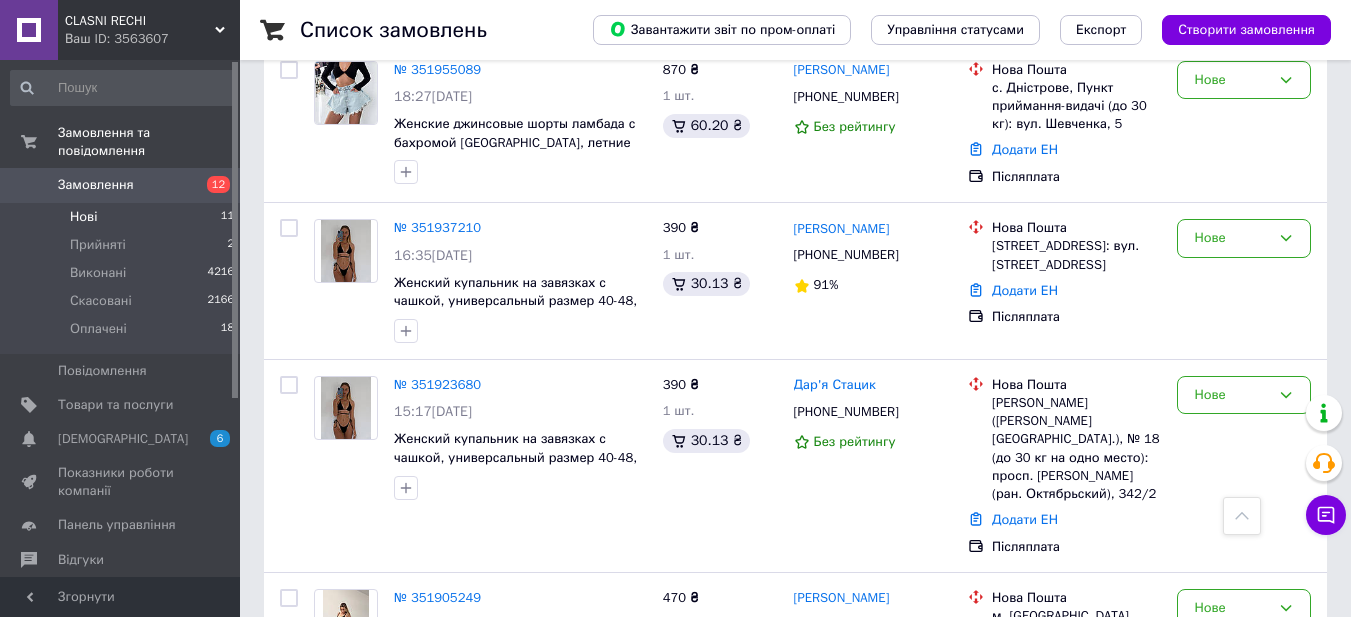 scroll, scrollTop: 400, scrollLeft: 0, axis: vertical 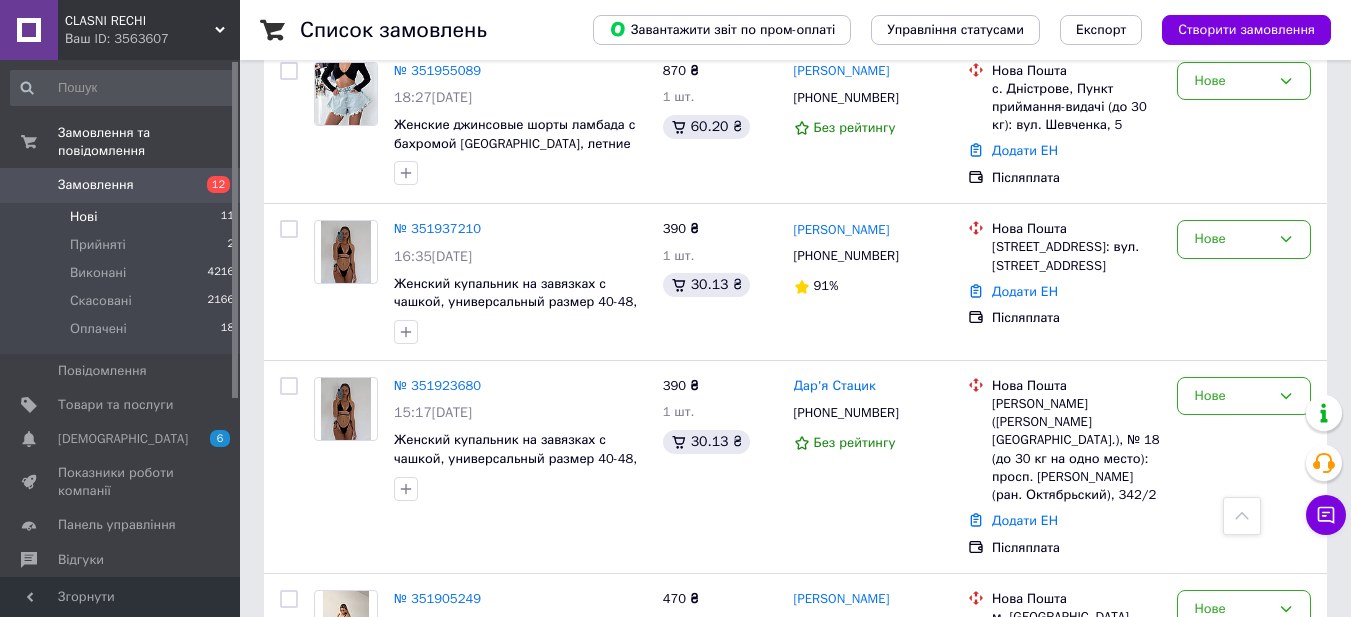 click on "[PERSON_NAME]" at bounding box center [842, 230] 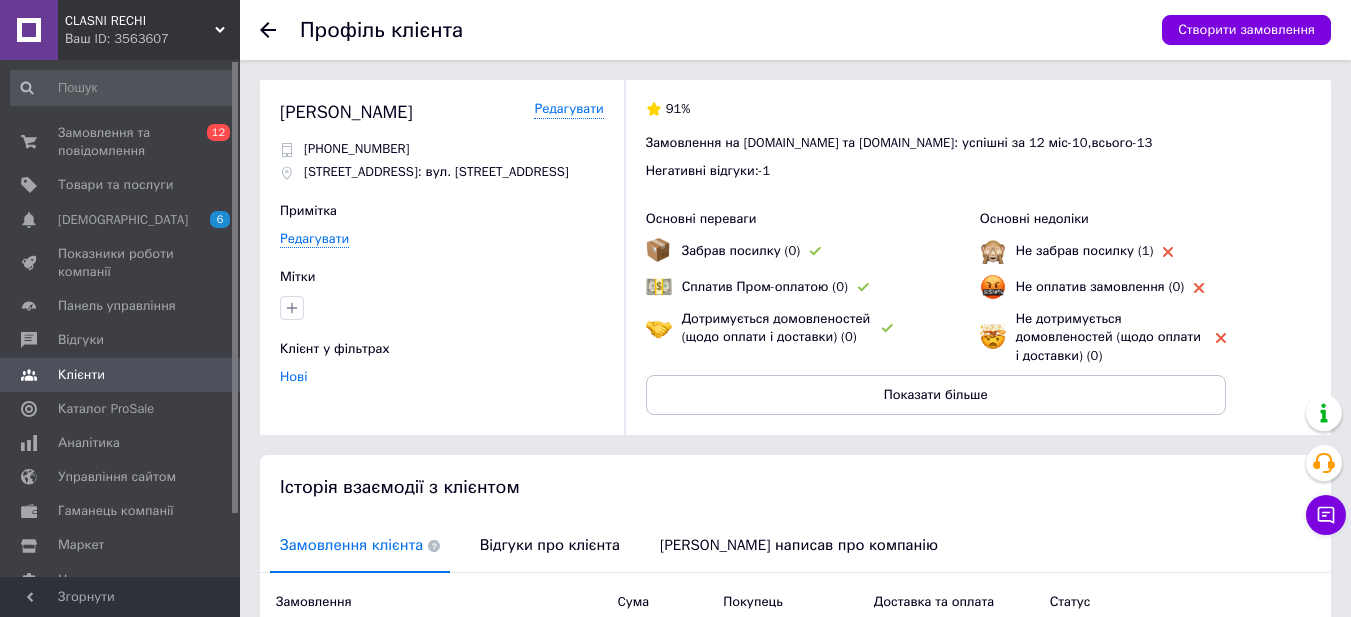 drag, startPoint x: 267, startPoint y: 27, endPoint x: 357, endPoint y: 163, distance: 163.0828 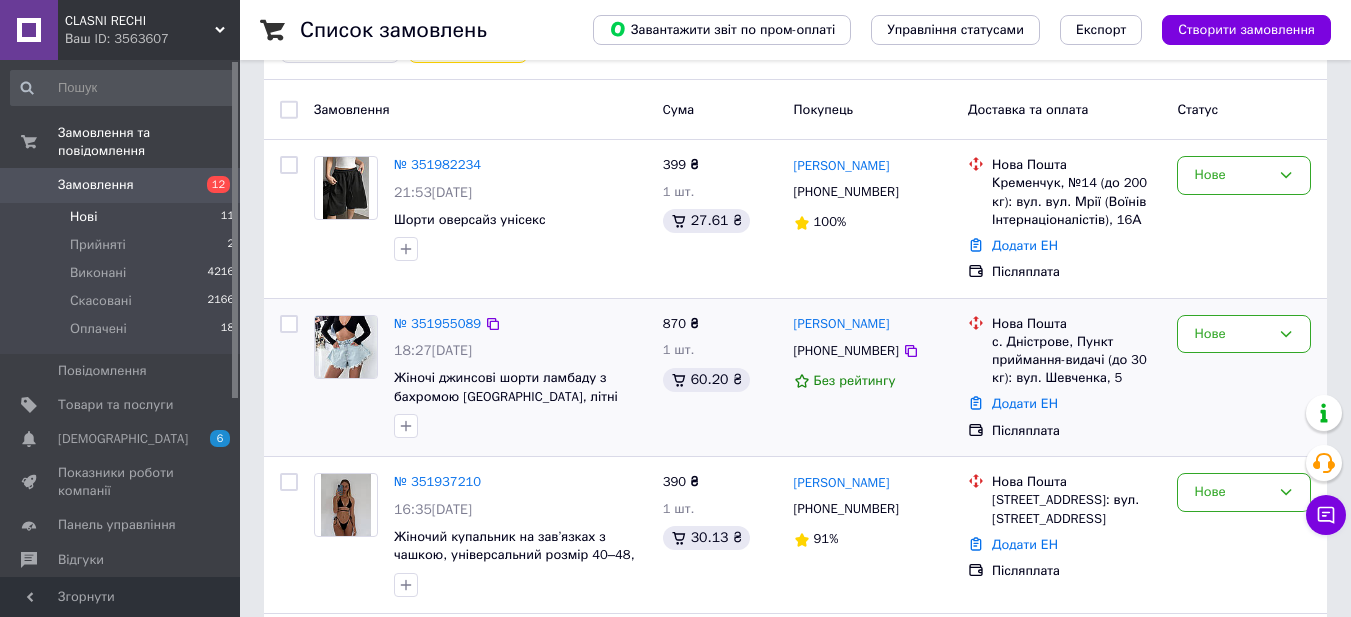 scroll, scrollTop: 100, scrollLeft: 0, axis: vertical 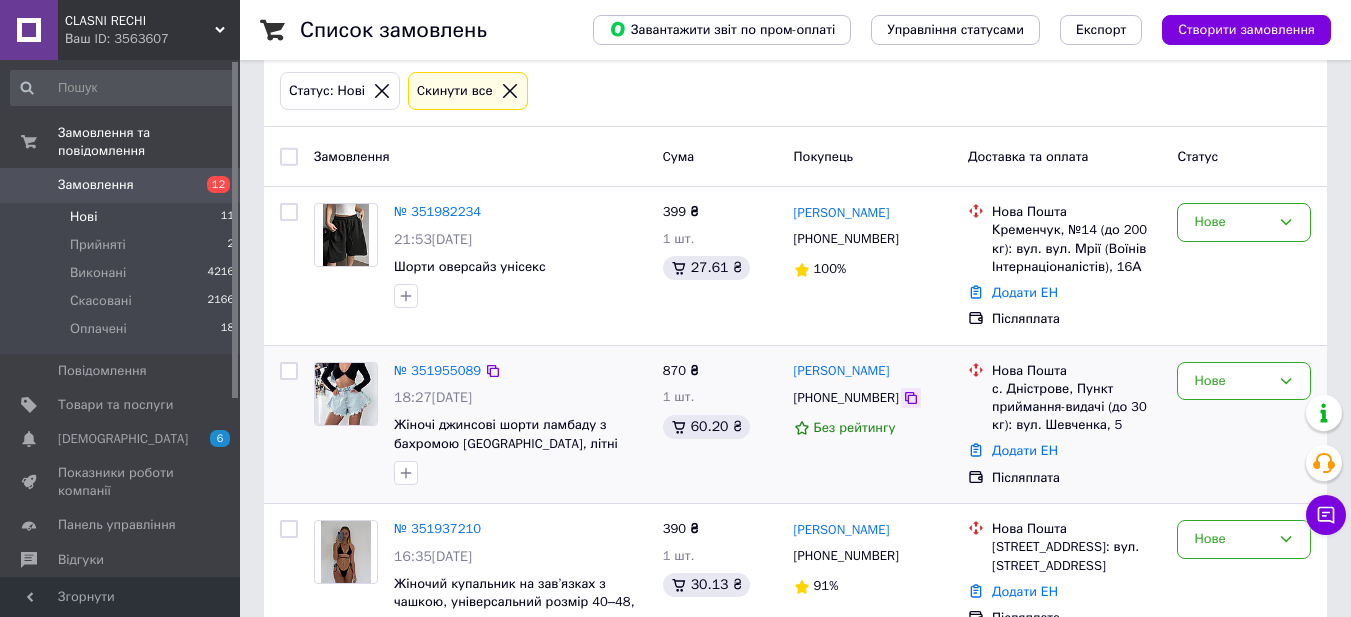 click 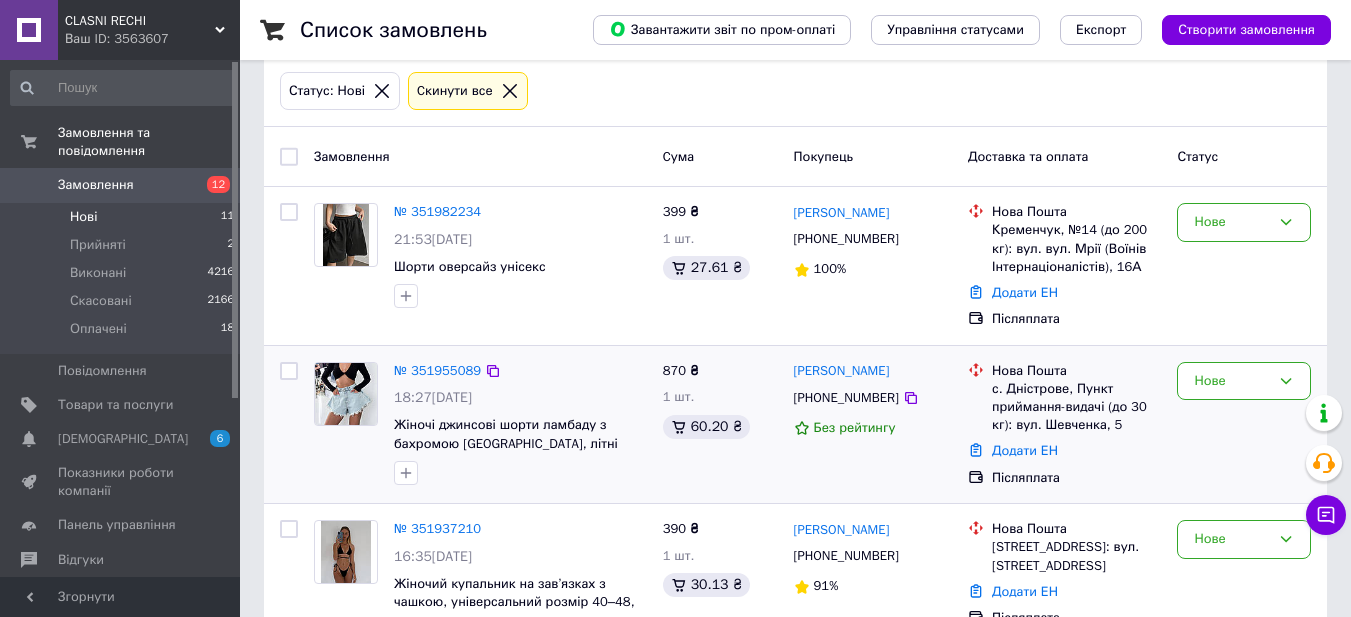 drag, startPoint x: 898, startPoint y: 242, endPoint x: 749, endPoint y: 438, distance: 246.2052 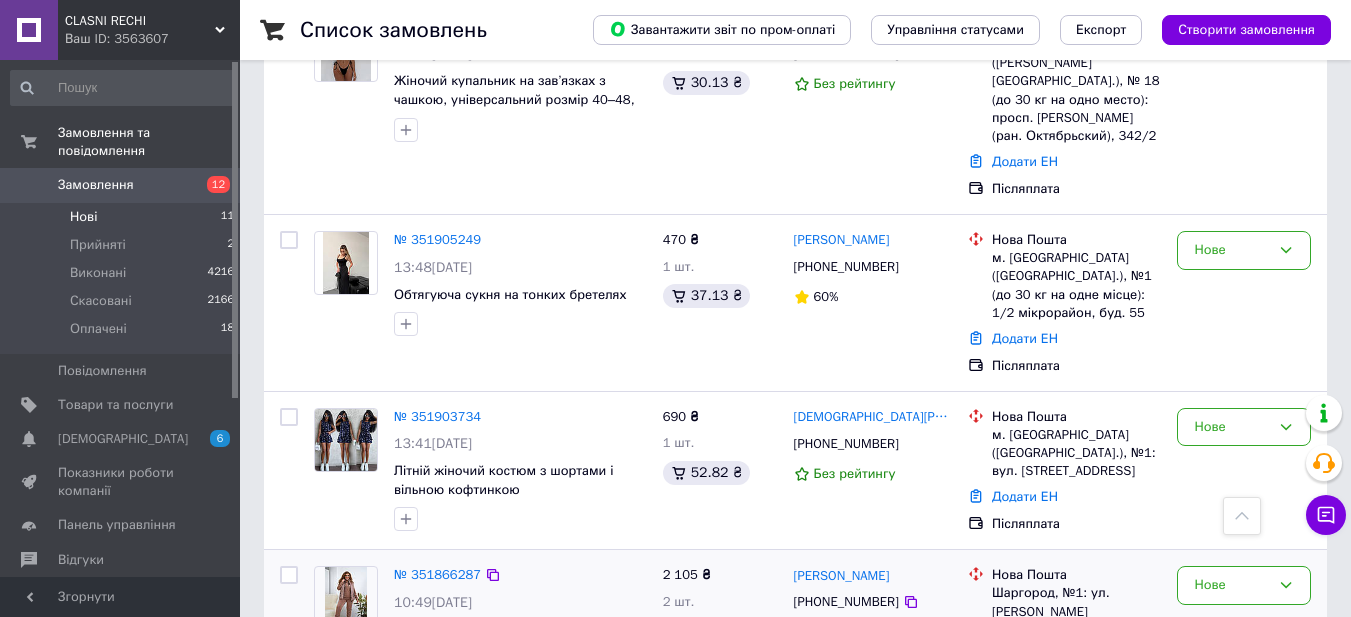 scroll, scrollTop: 566, scrollLeft: 0, axis: vertical 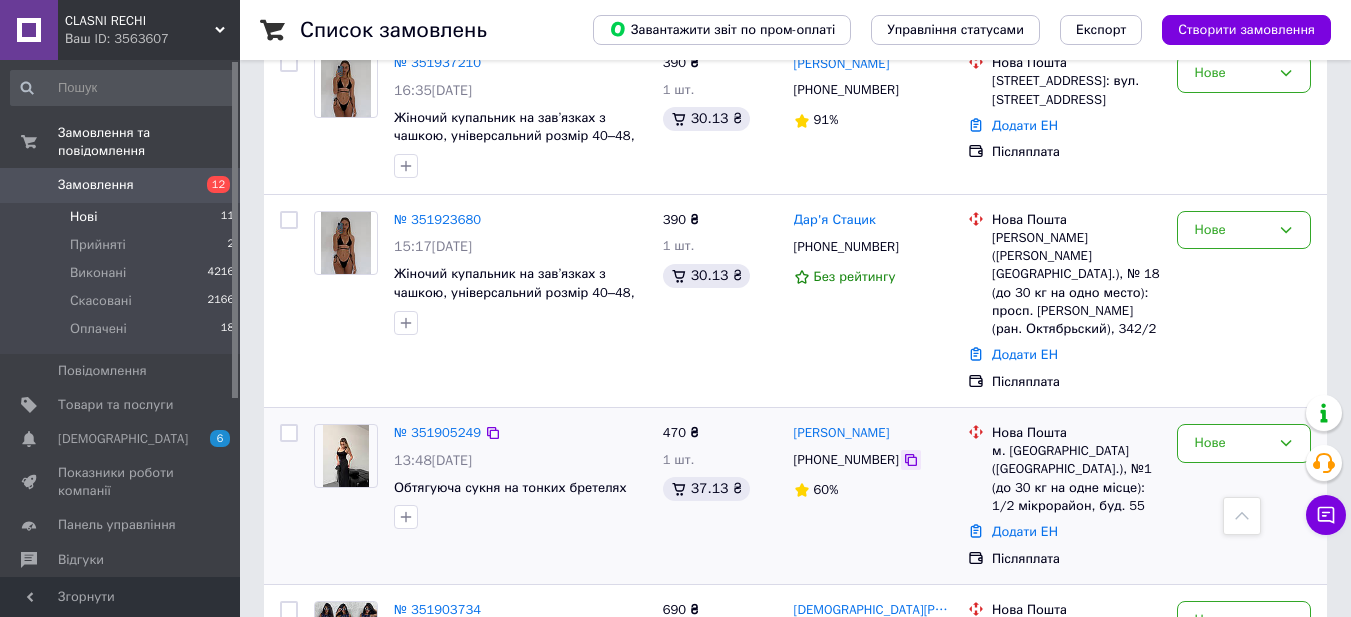 click 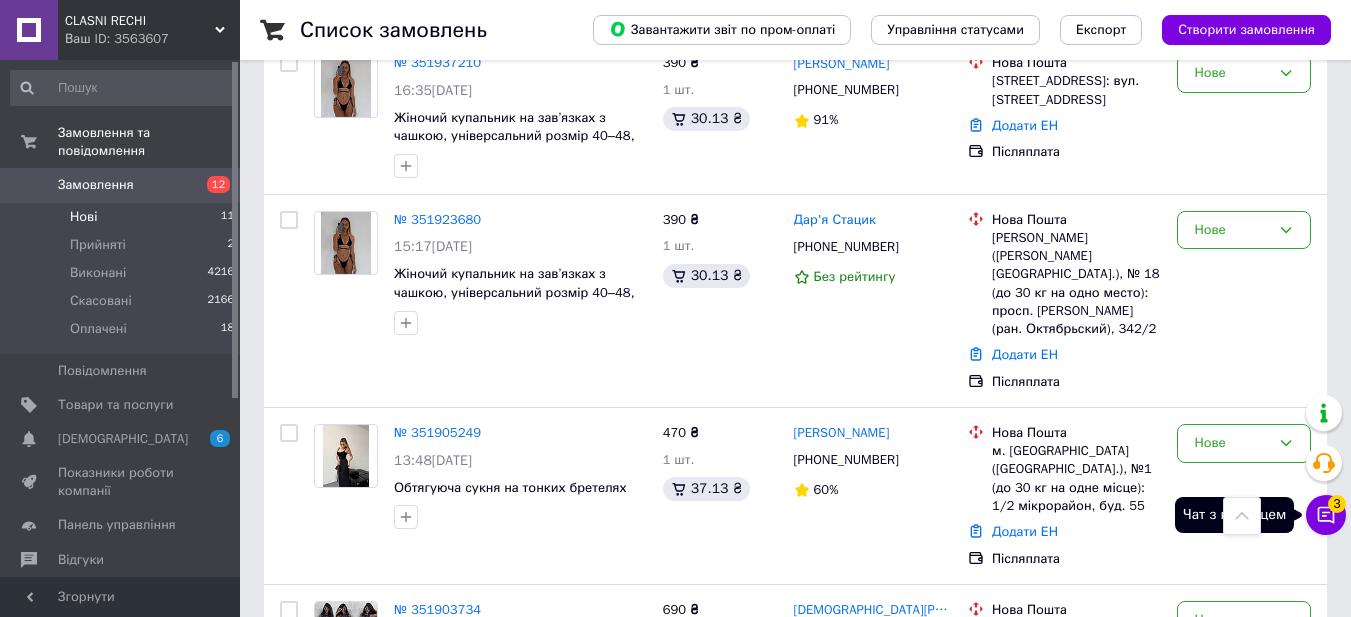 click 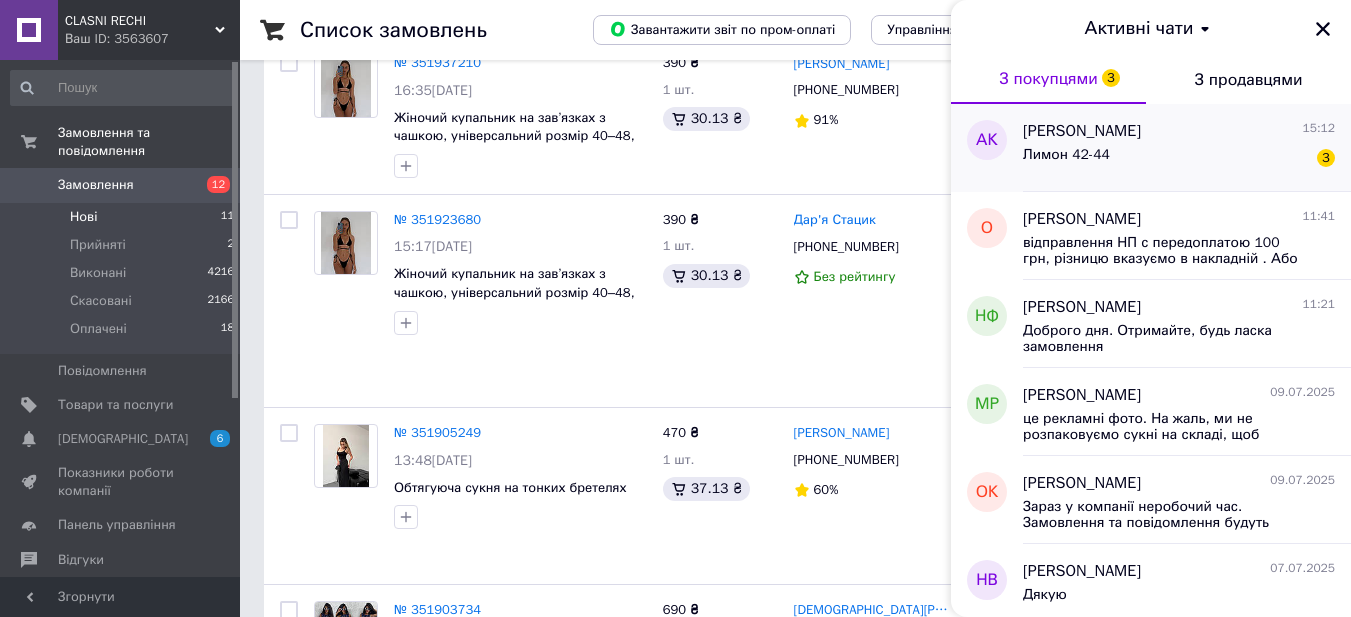 click on "Лимон 42-44 3" at bounding box center [1179, 159] 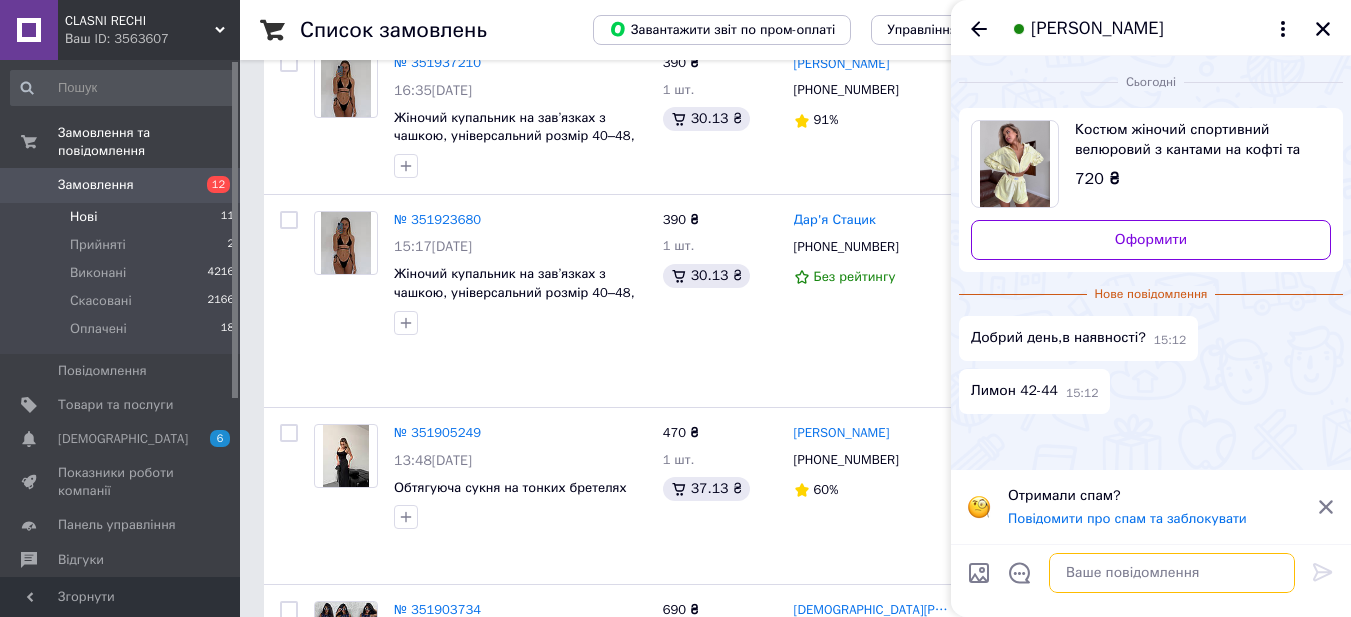 paste on "Відправлення четвер-субота.                                відправлення НП с передоплатою 100 грн, різницю вказуємо в накладній . Або можна скористуватися Промоплатою." 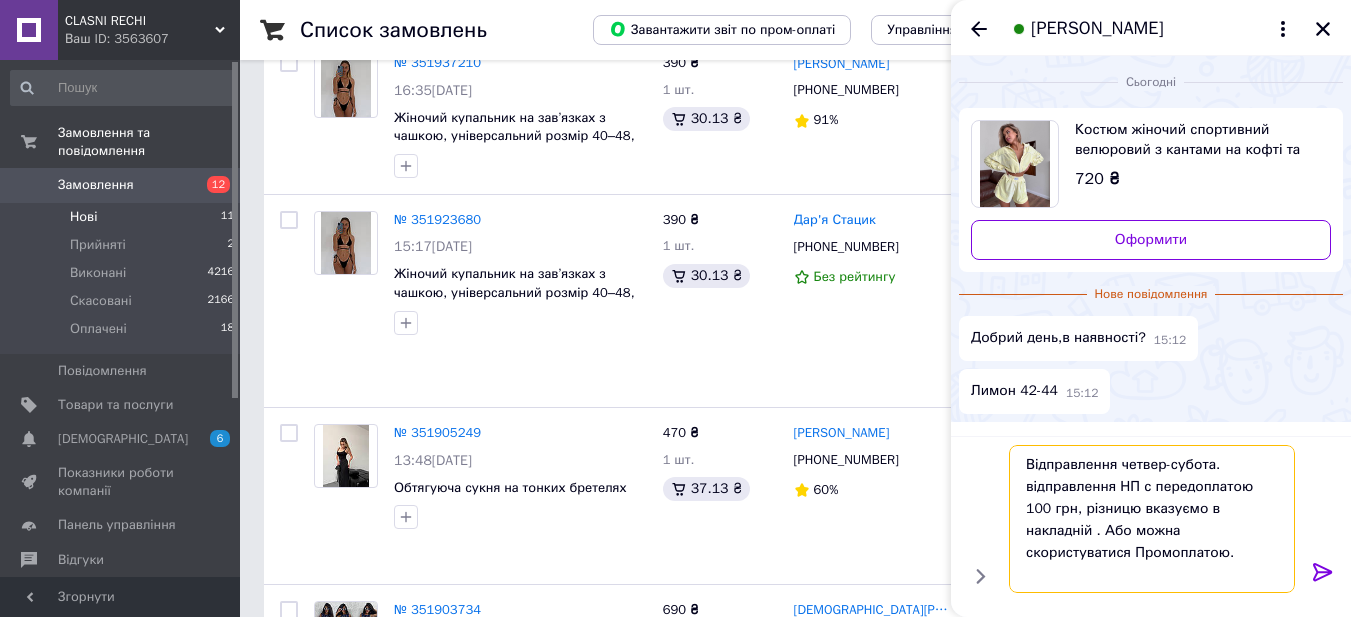 click on "Відправлення четвер-субота.                                відправлення НП с передоплатою 100 грн, різницю вказуємо в накладній . Або можна скористуватися Промоплатою." at bounding box center [1152, 519] 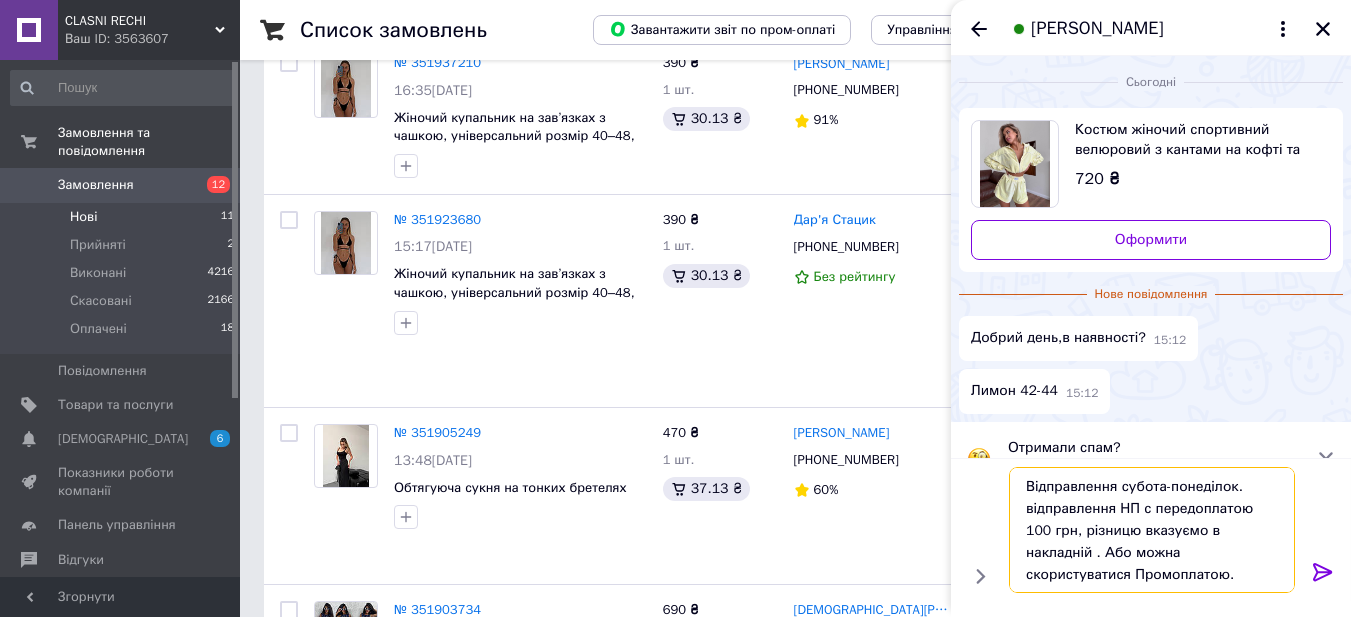 type on "Відправлення субота-понеділок.                                відправлення НП с передоплатою 100 грн, різницю вказуємо в накладній . Або можна скористуватися Промоплатою." 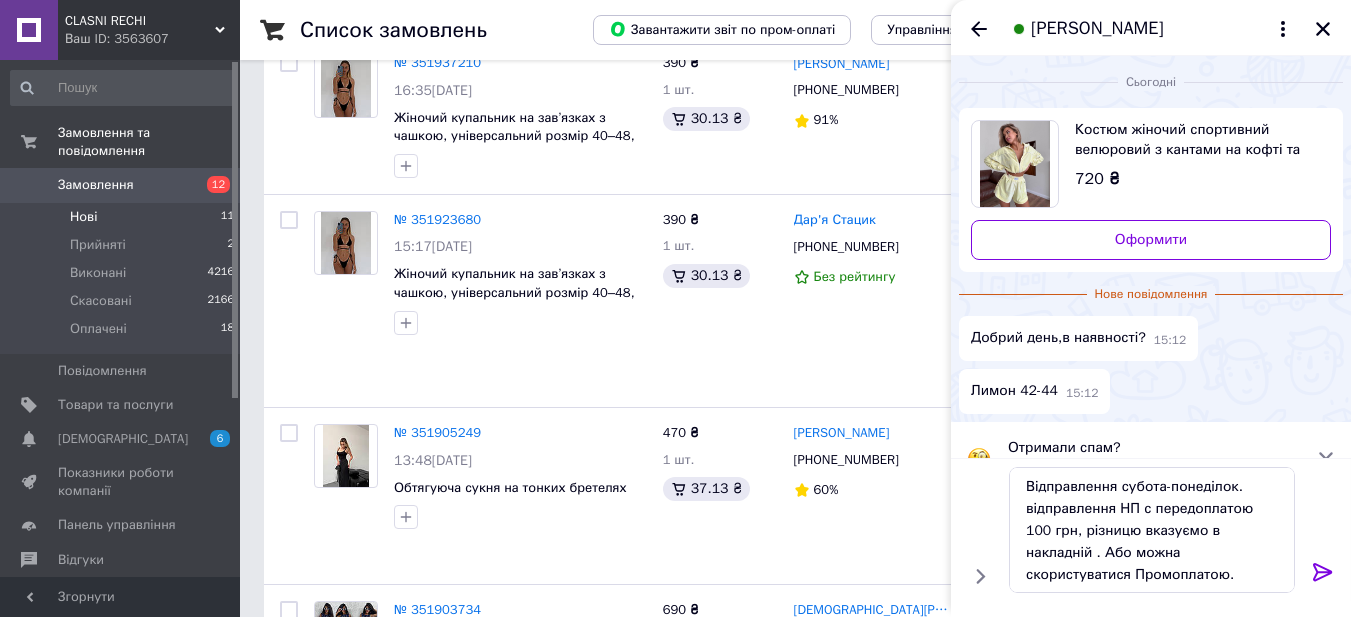 click 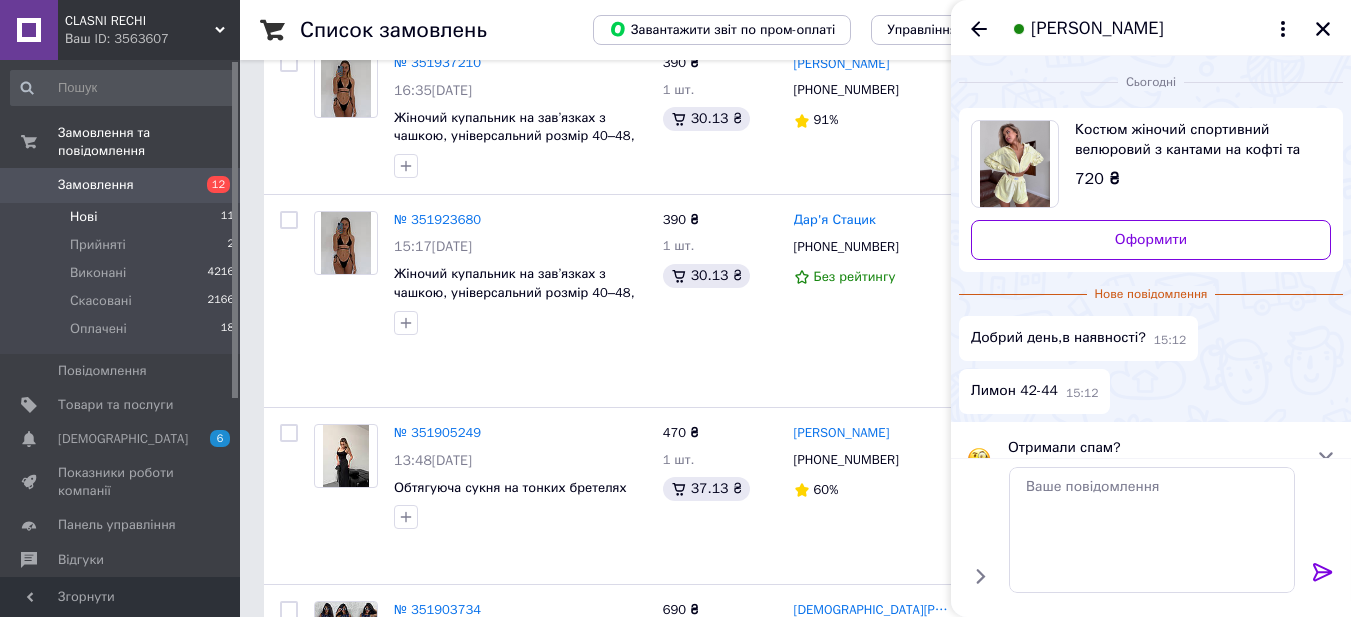 scroll, scrollTop: 0, scrollLeft: 0, axis: both 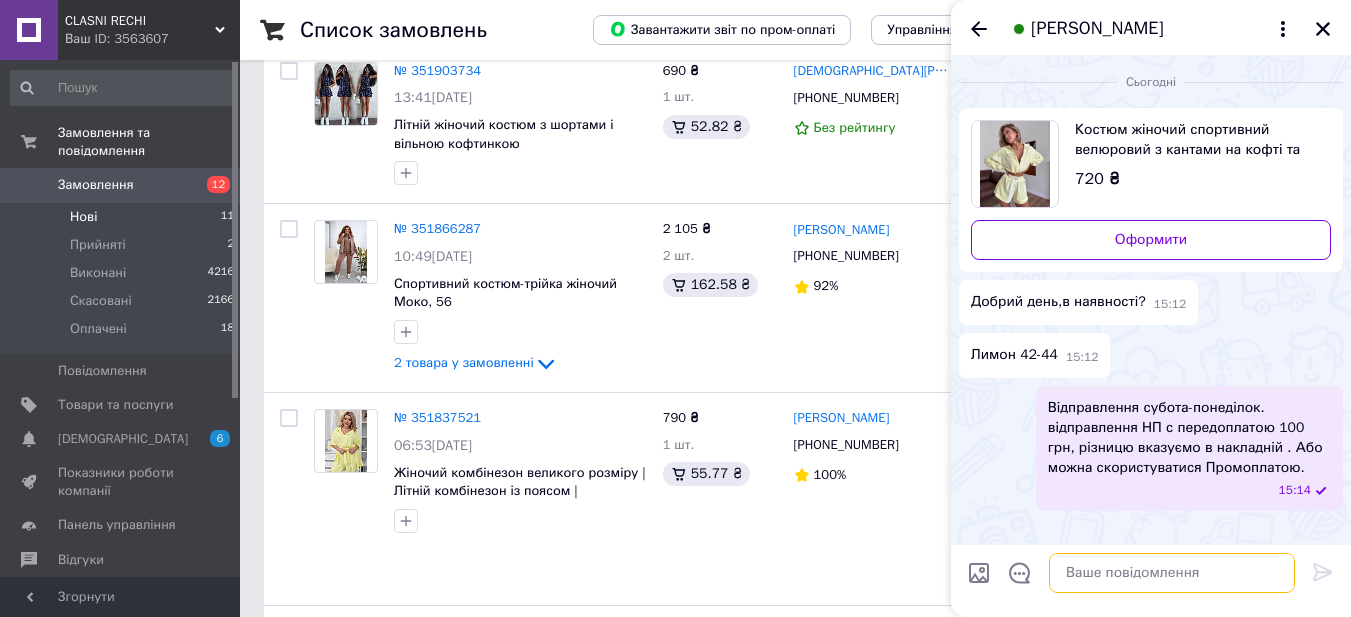 click at bounding box center [1172, 573] 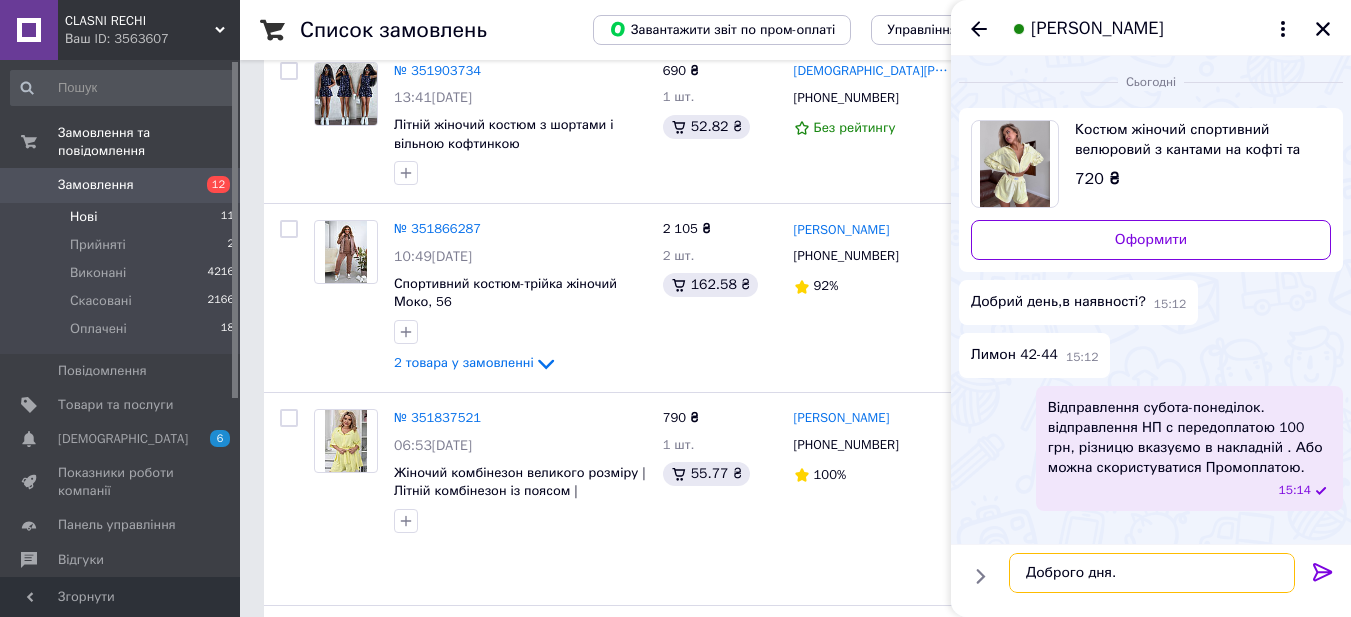 type on "Доброго дня." 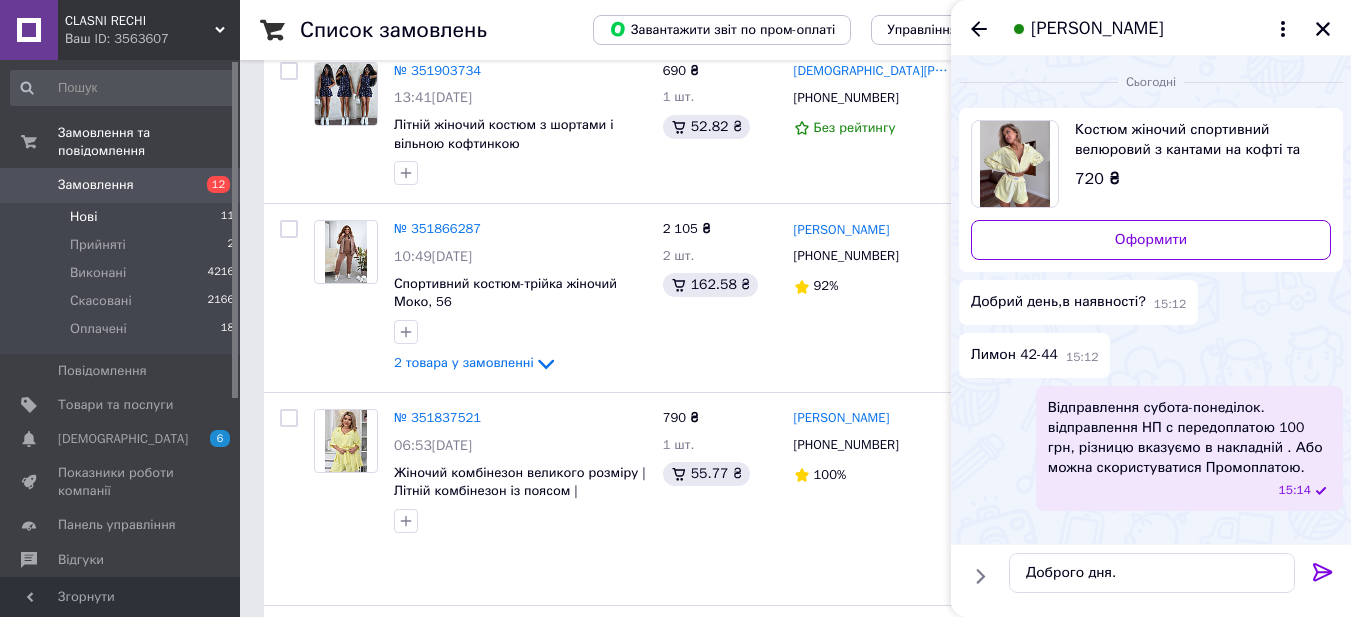 click 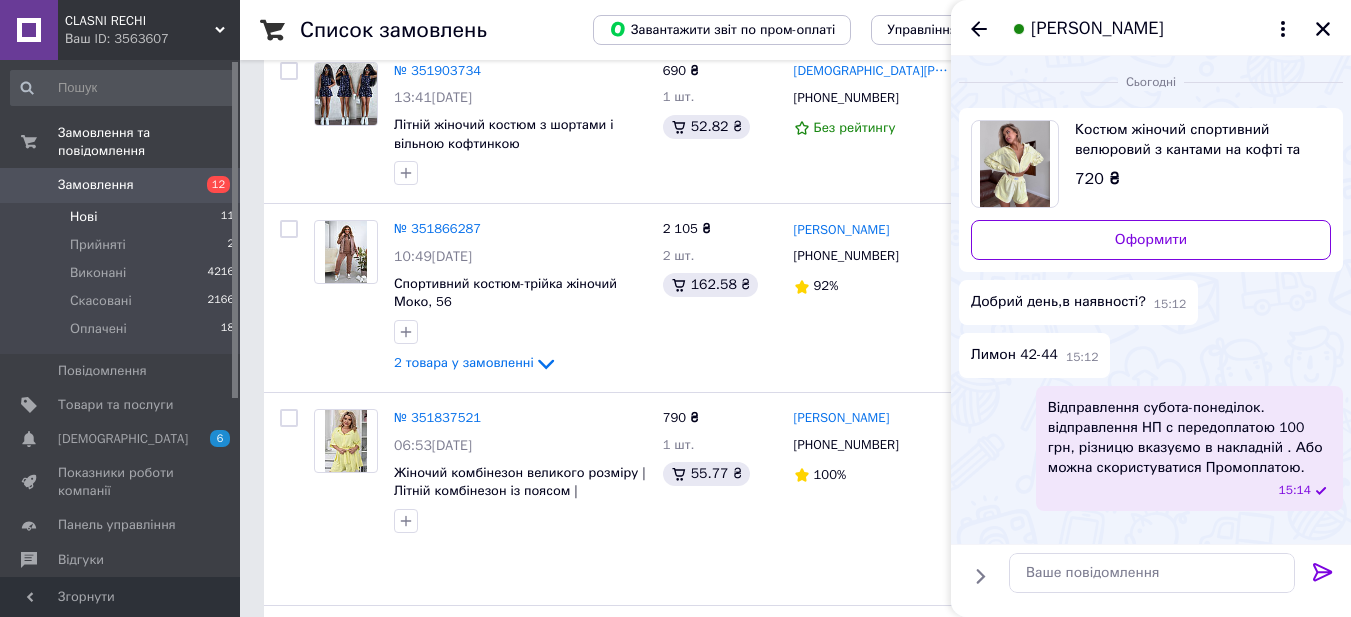 scroll, scrollTop: 29, scrollLeft: 0, axis: vertical 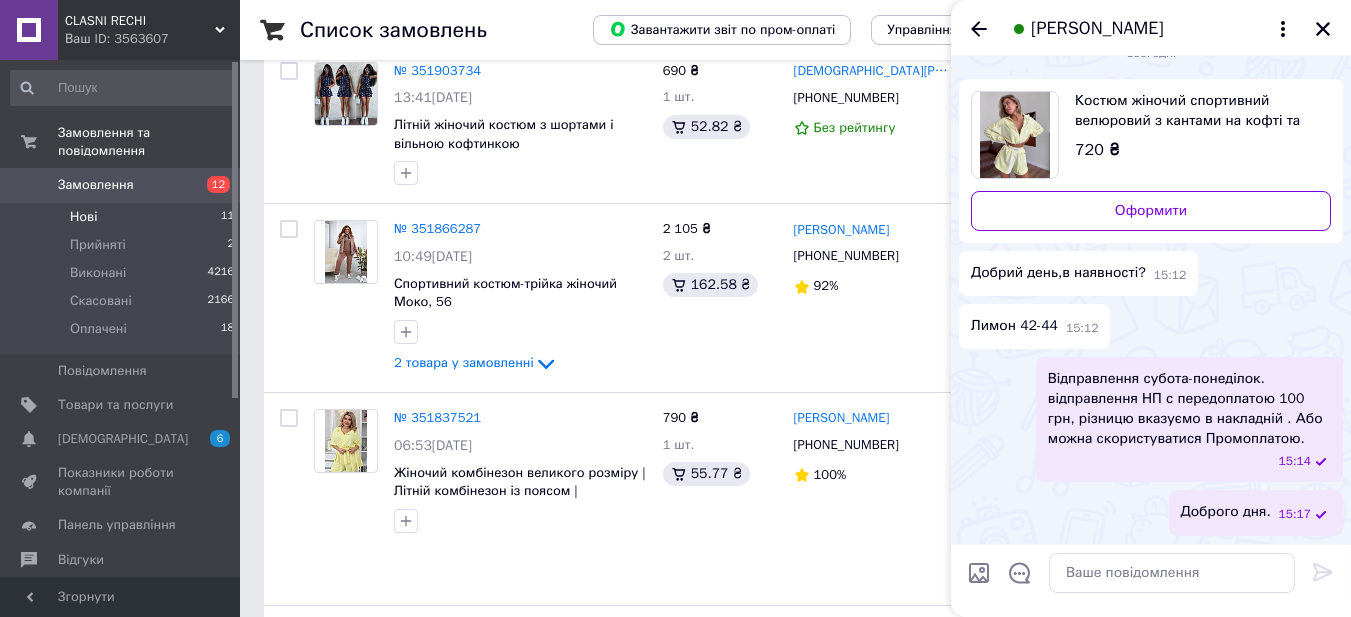 click 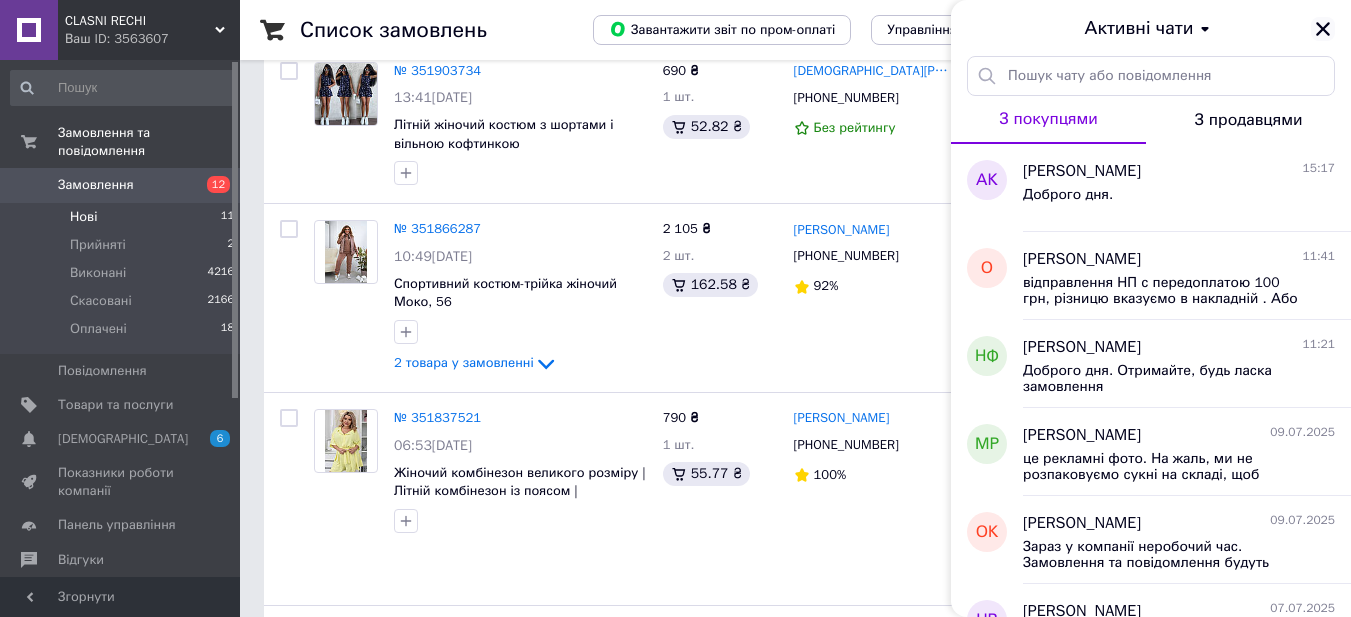 click 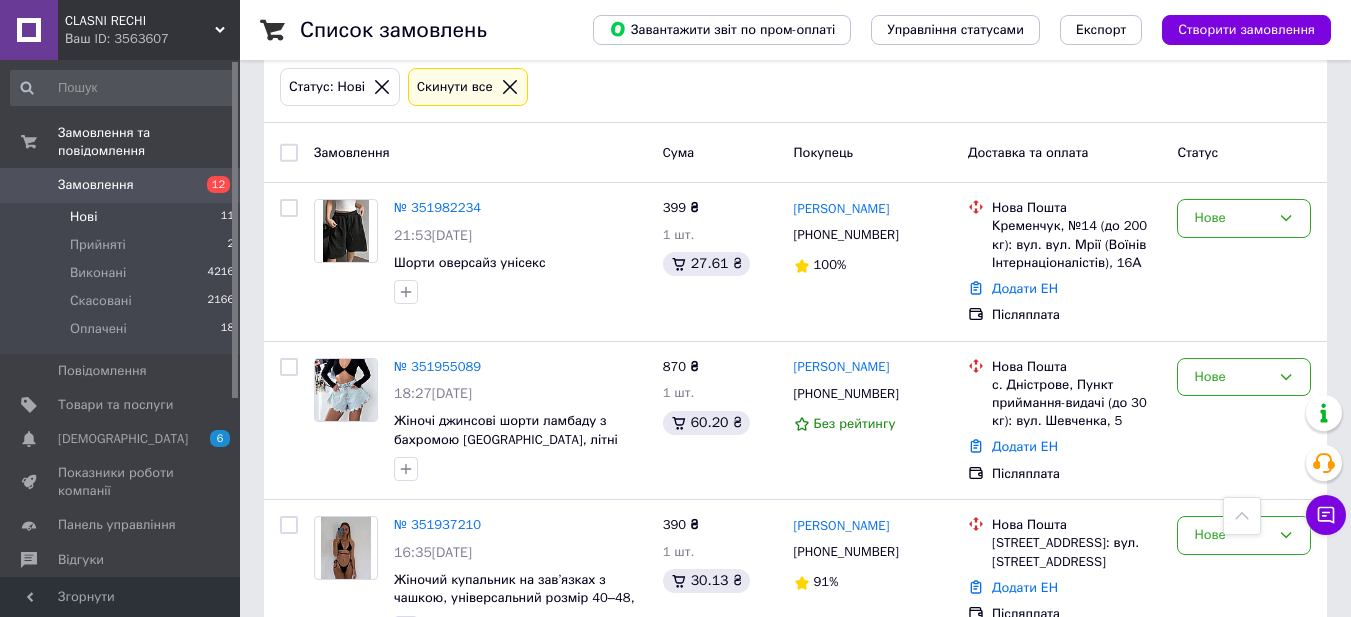 scroll, scrollTop: 0, scrollLeft: 0, axis: both 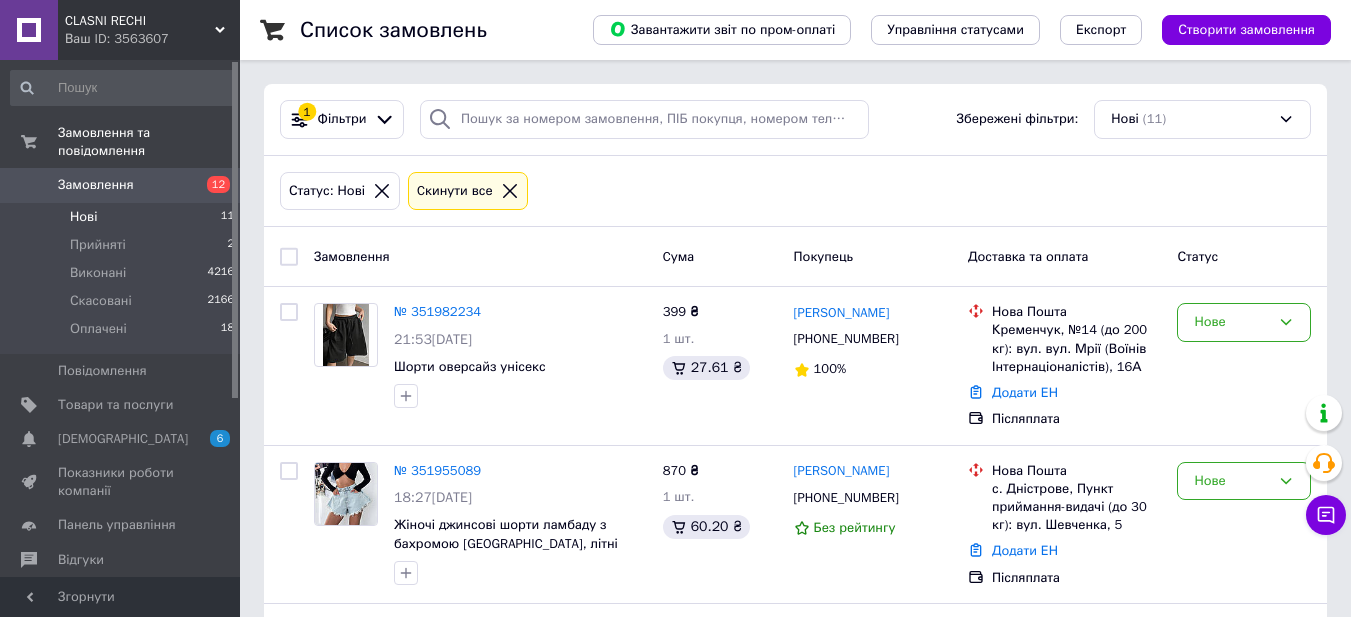 click on "Нові" at bounding box center [83, 217] 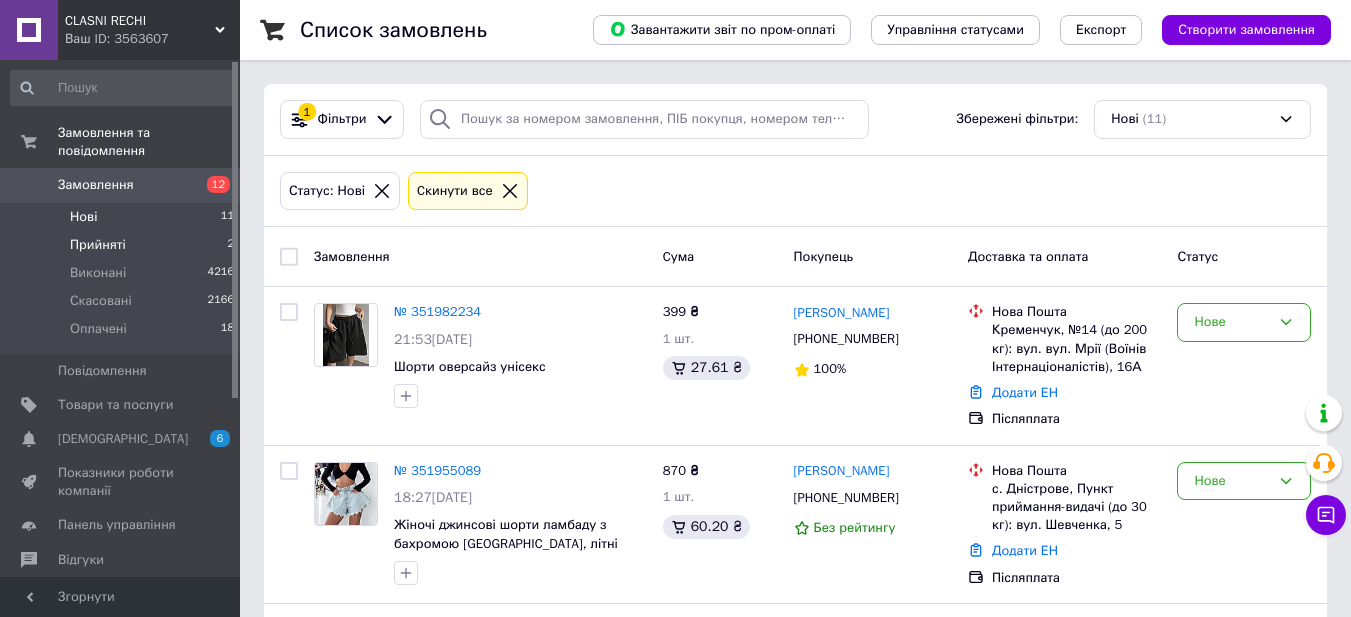 click on "Прийняті" at bounding box center (98, 245) 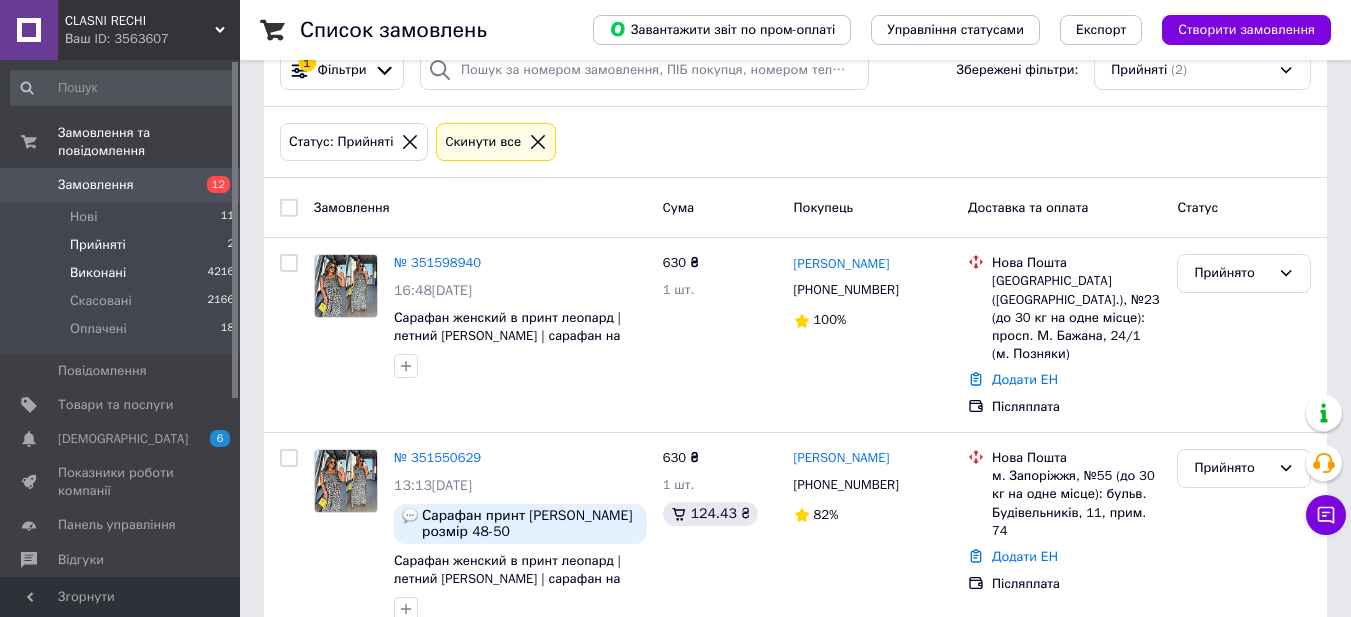 scroll, scrollTop: 75, scrollLeft: 0, axis: vertical 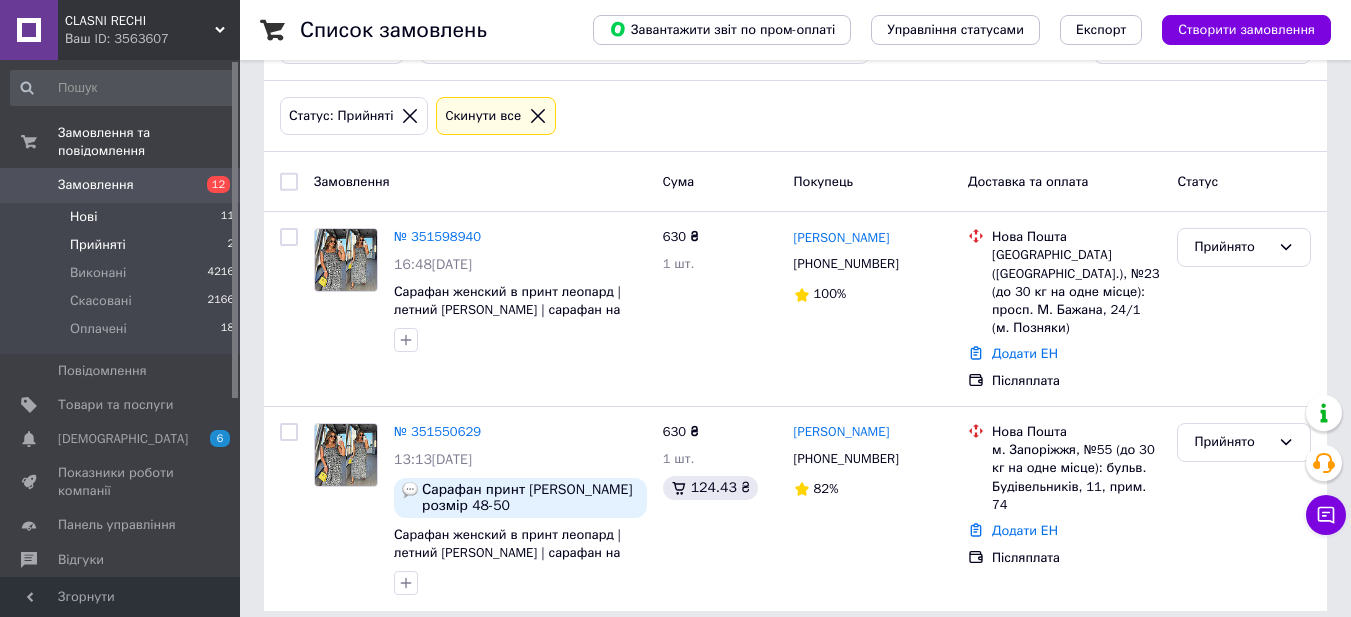 click on "Нові" at bounding box center (83, 217) 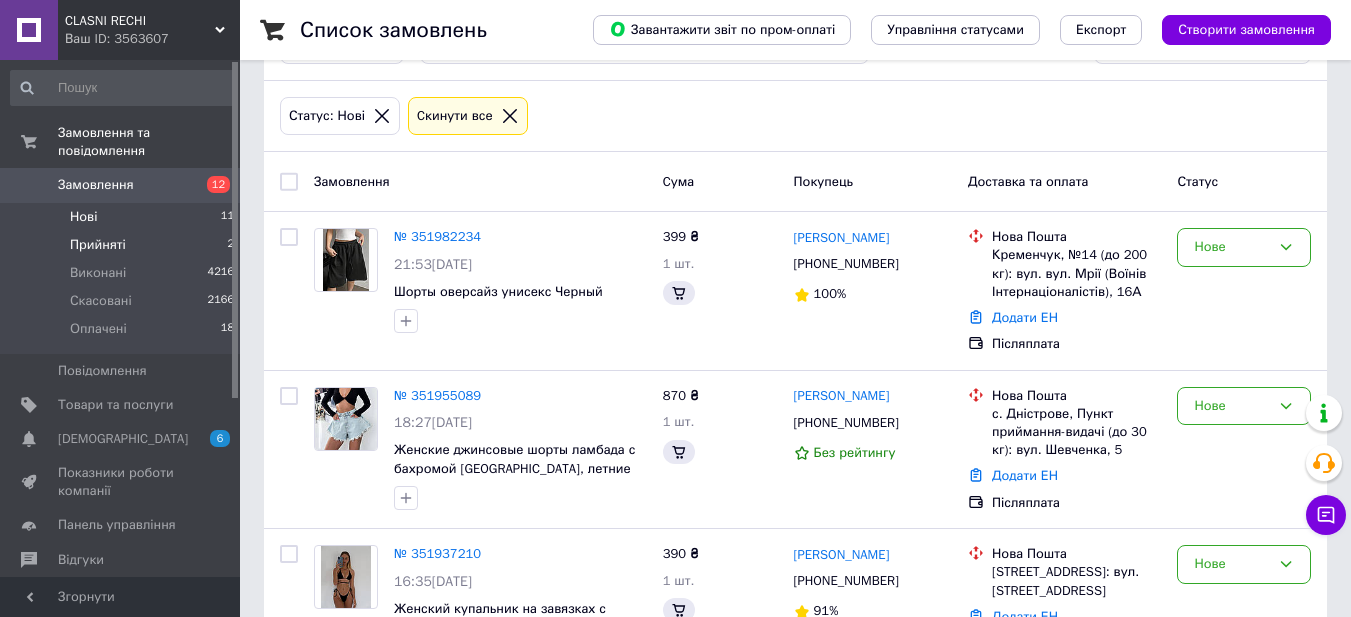 scroll, scrollTop: 0, scrollLeft: 0, axis: both 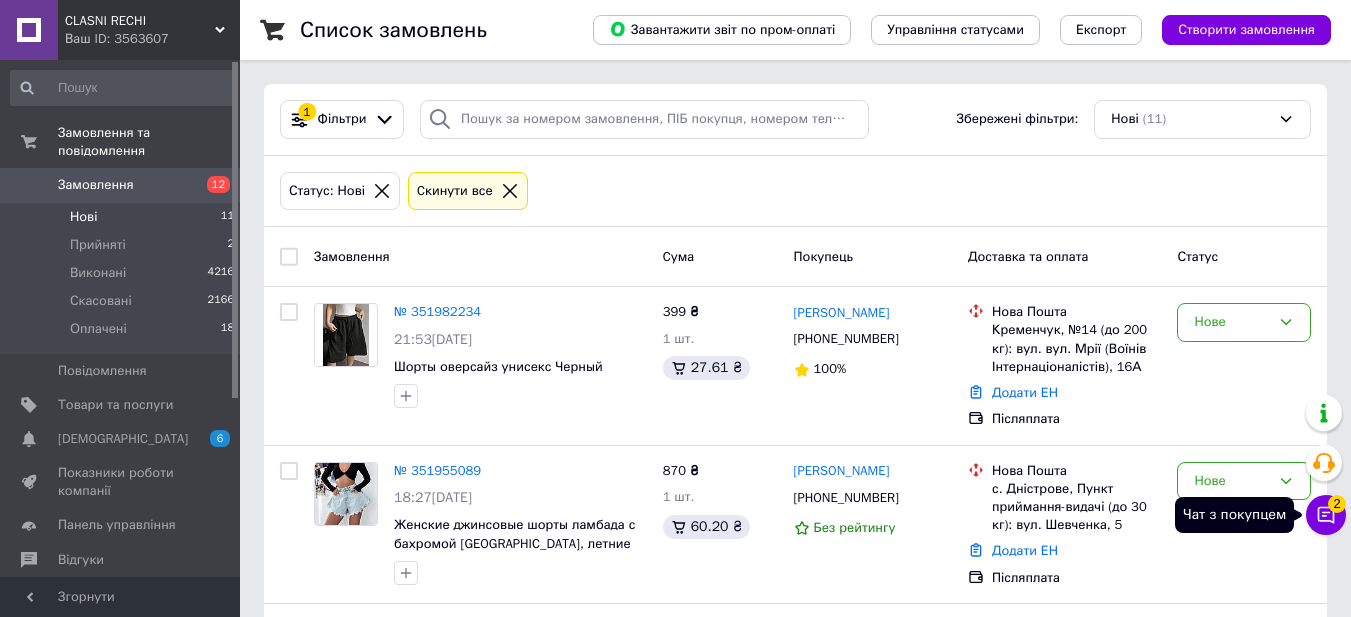 click 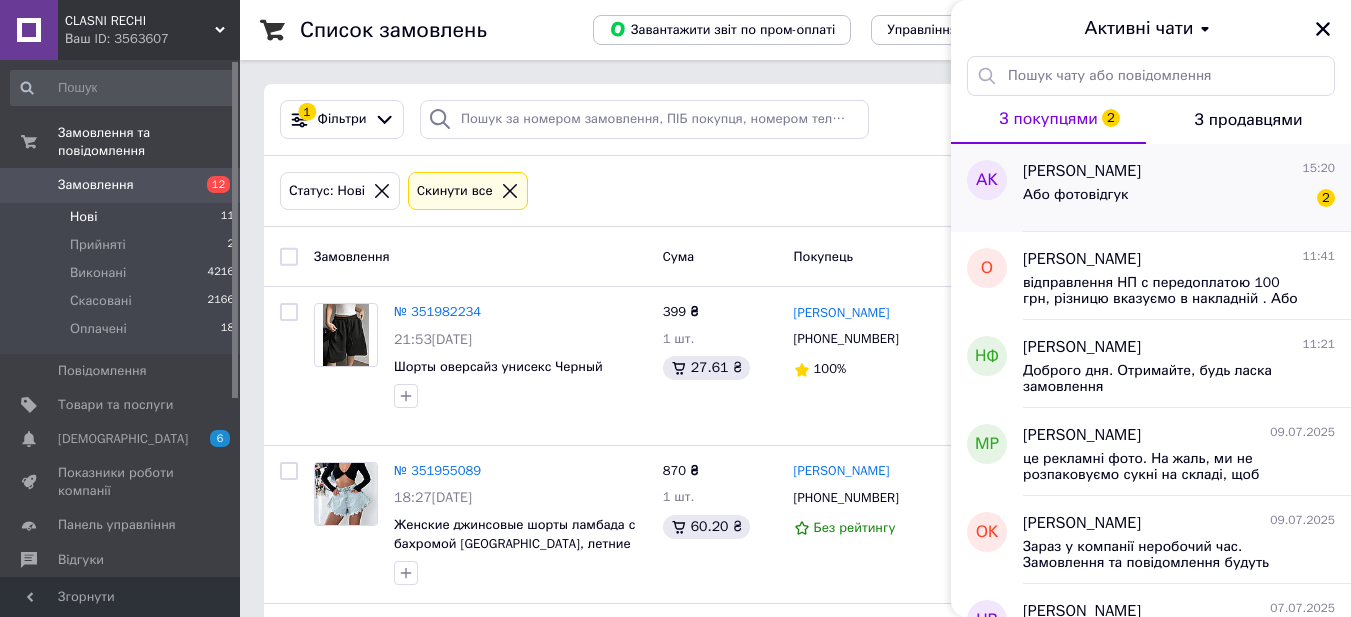 click on "Або фотовідгук 2" at bounding box center [1179, 199] 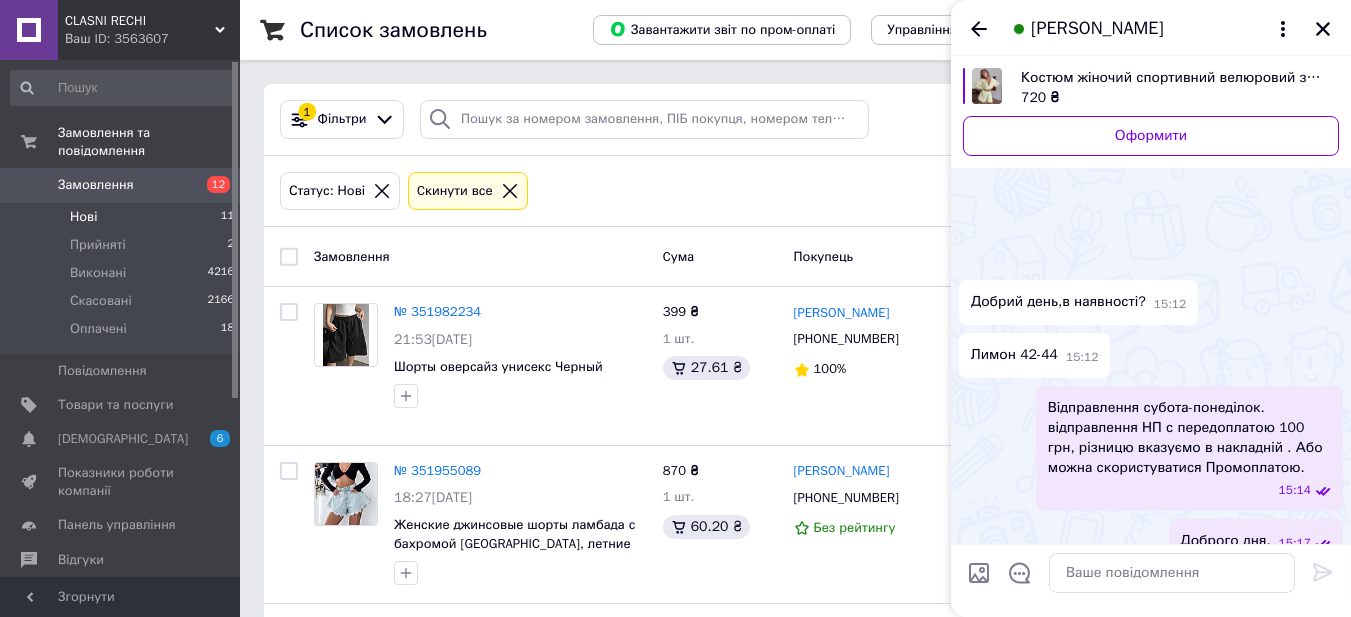 scroll, scrollTop: 171, scrollLeft: 0, axis: vertical 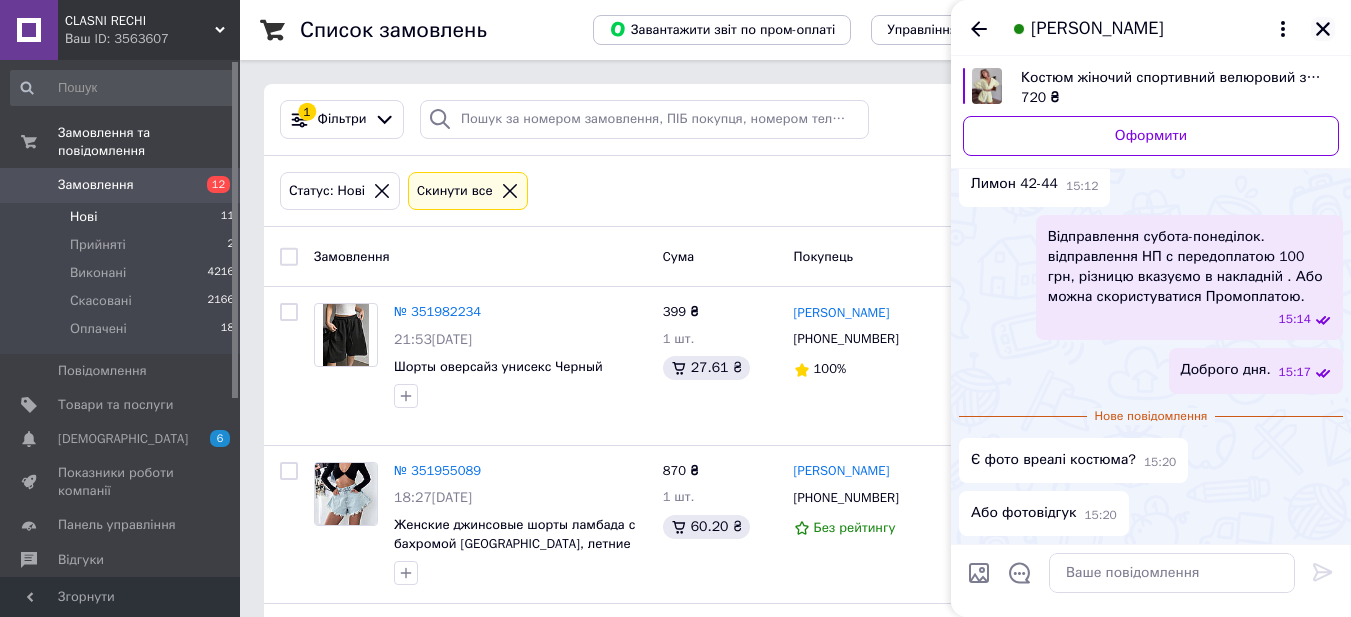 click 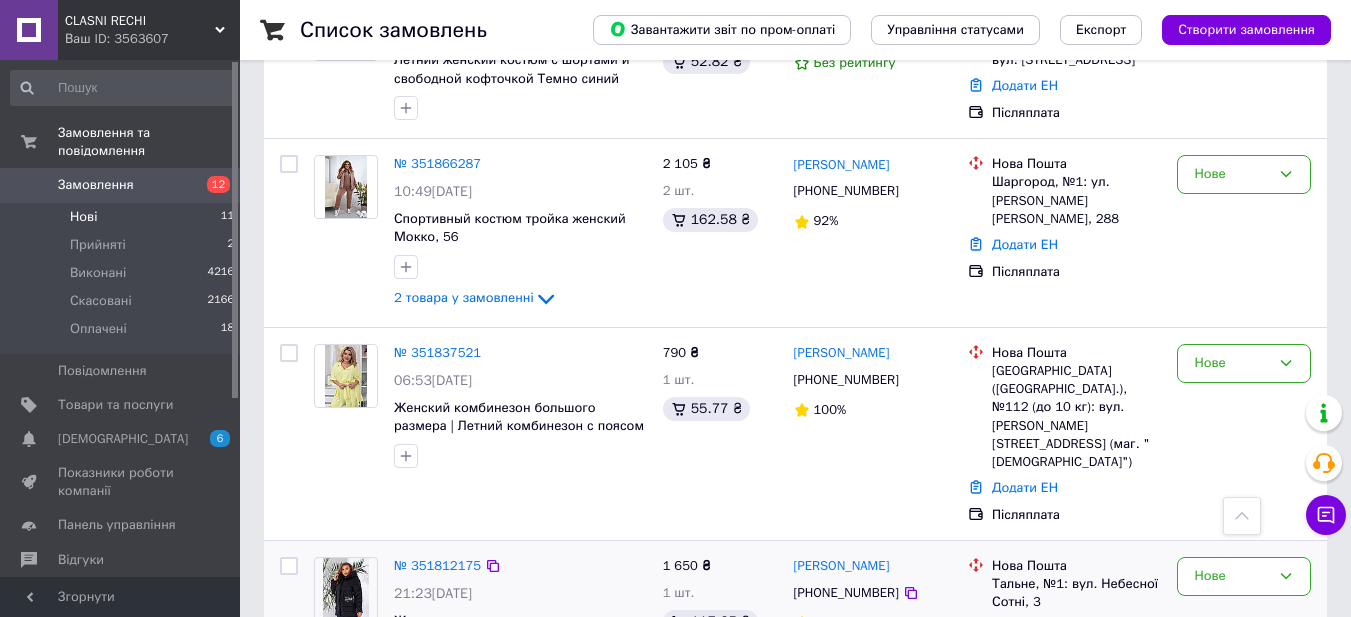 scroll, scrollTop: 1166, scrollLeft: 0, axis: vertical 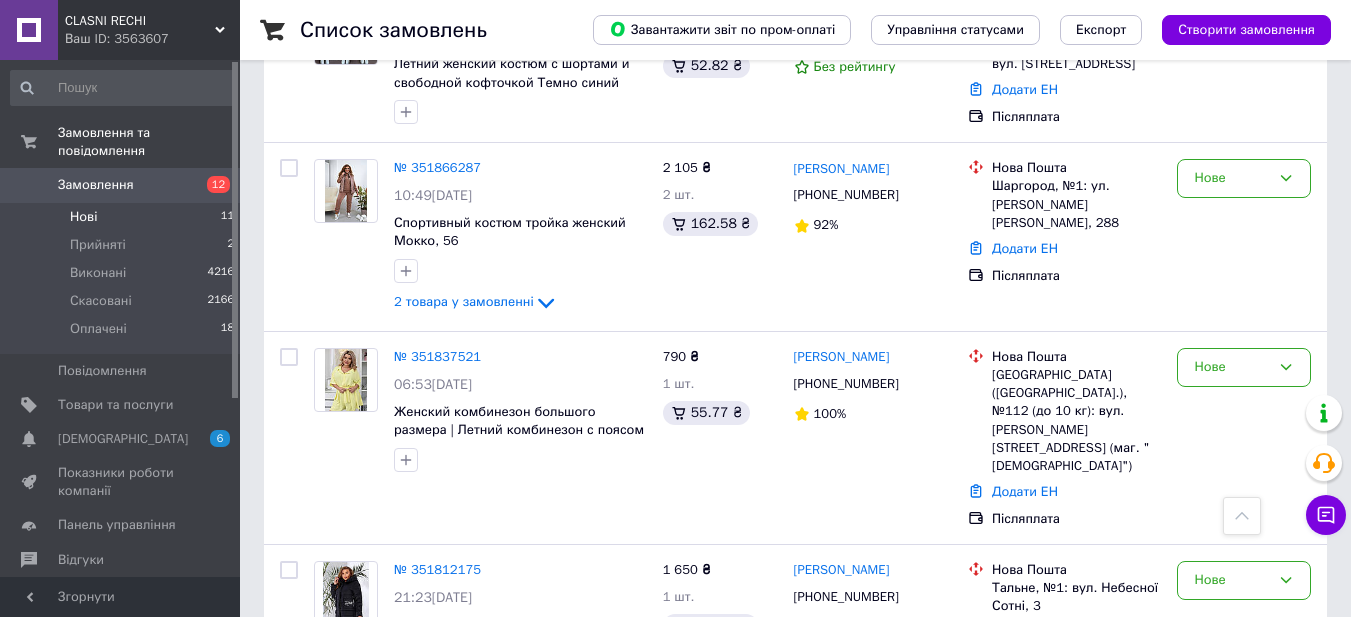 click on "Нові" at bounding box center (83, 217) 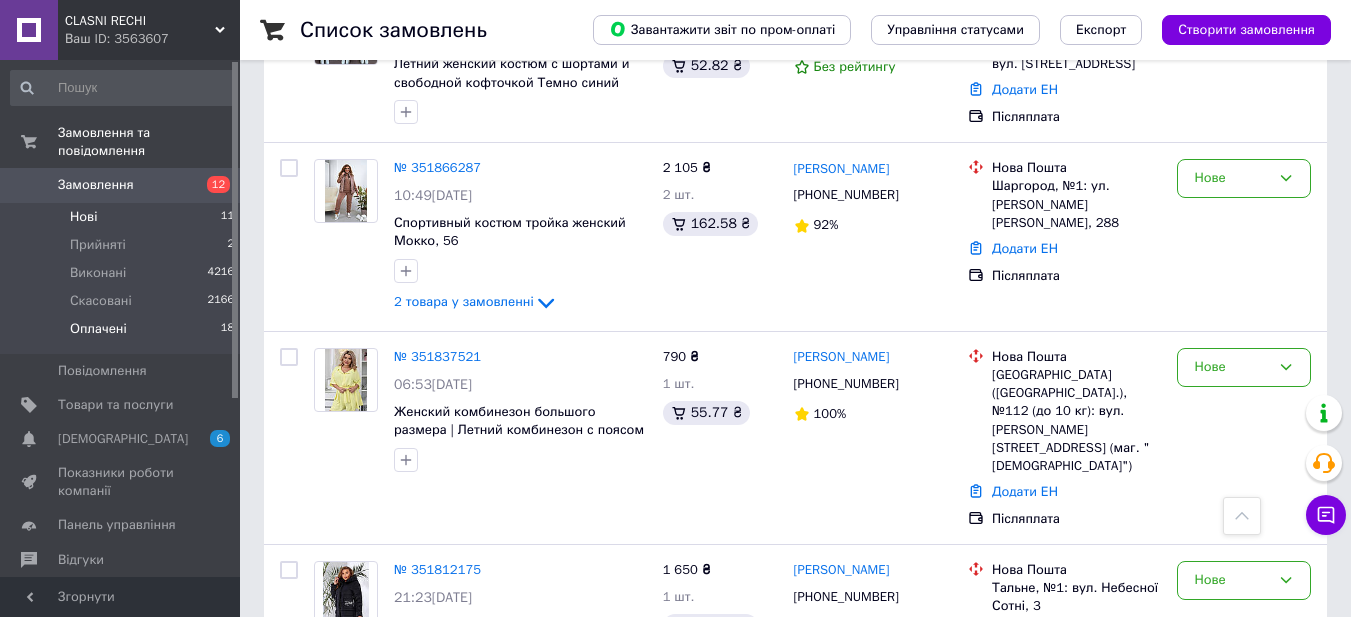 click on "Оплачені" at bounding box center (98, 329) 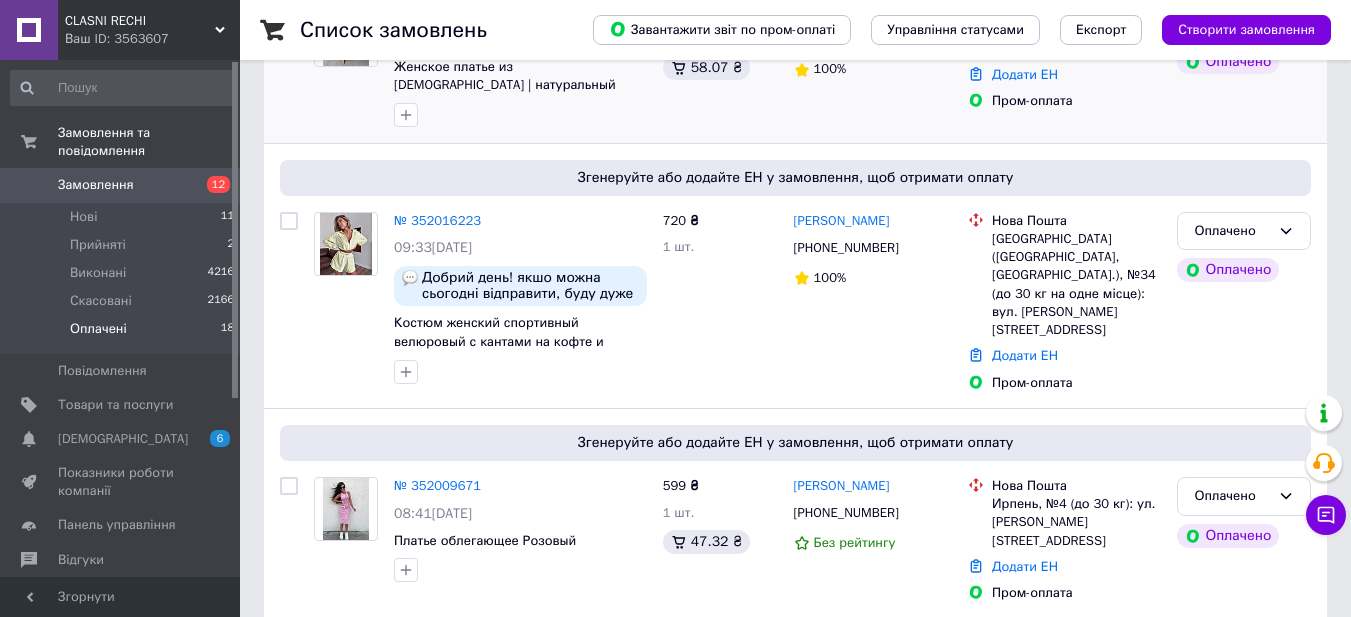 scroll, scrollTop: 100, scrollLeft: 0, axis: vertical 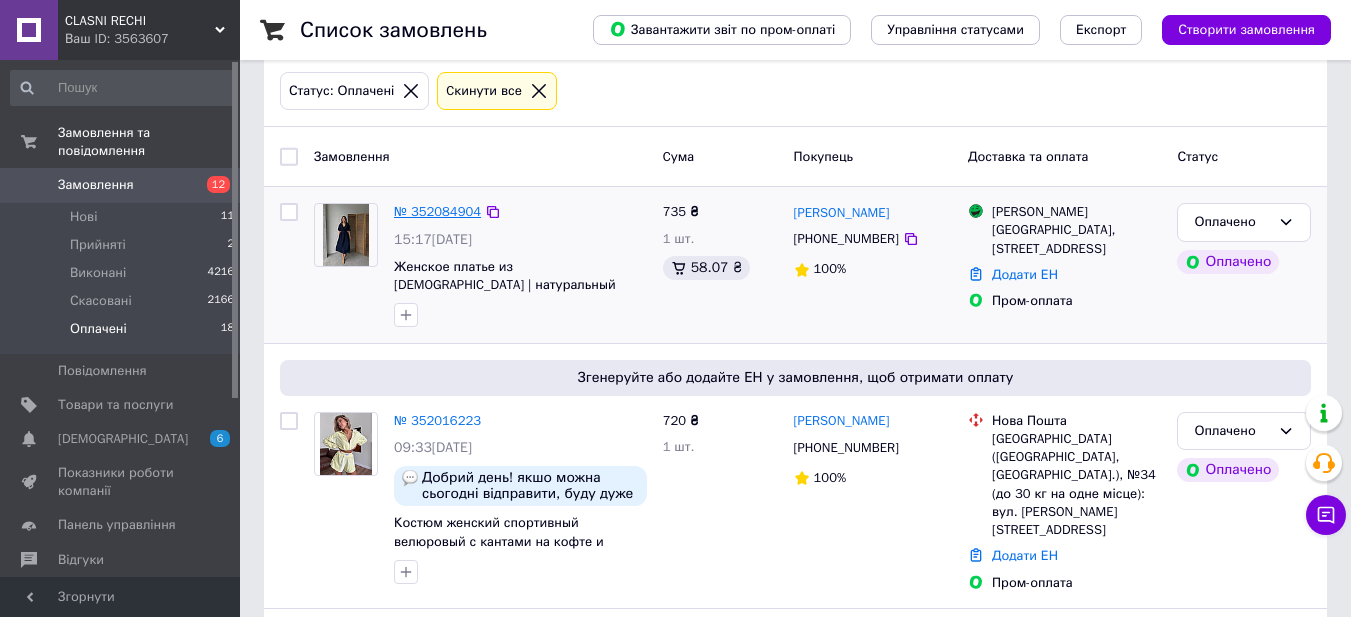 click on "№ 352084904" at bounding box center [437, 211] 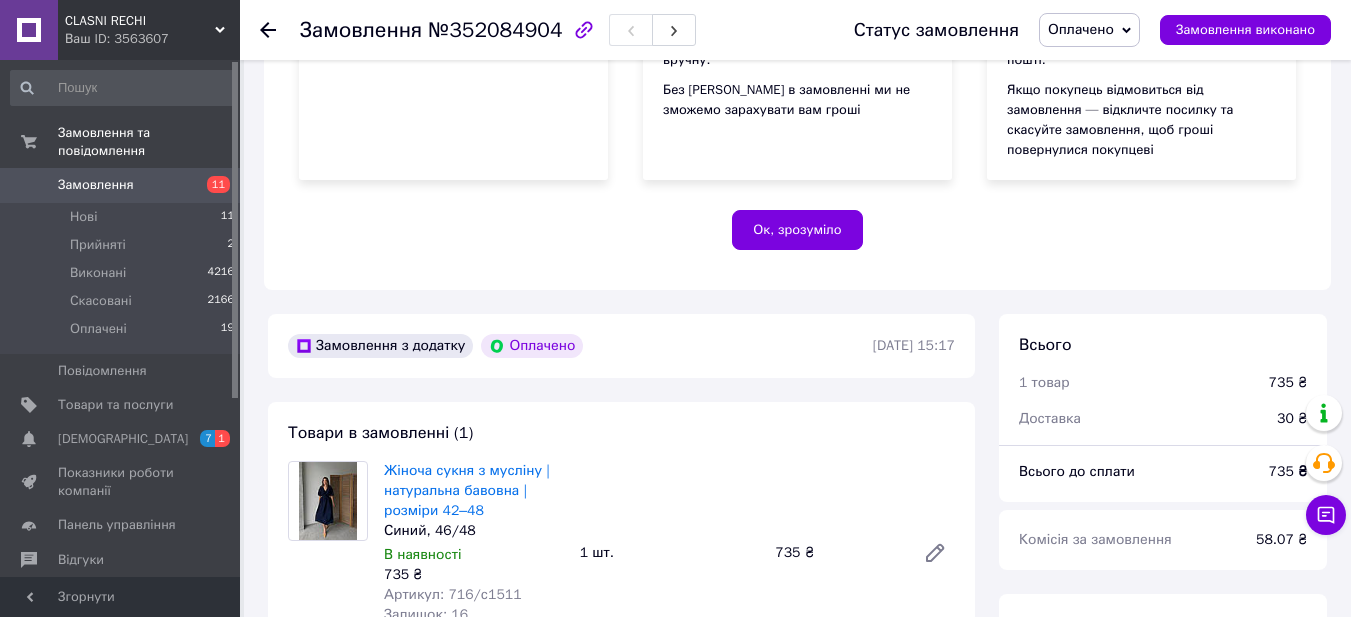 scroll, scrollTop: 600, scrollLeft: 0, axis: vertical 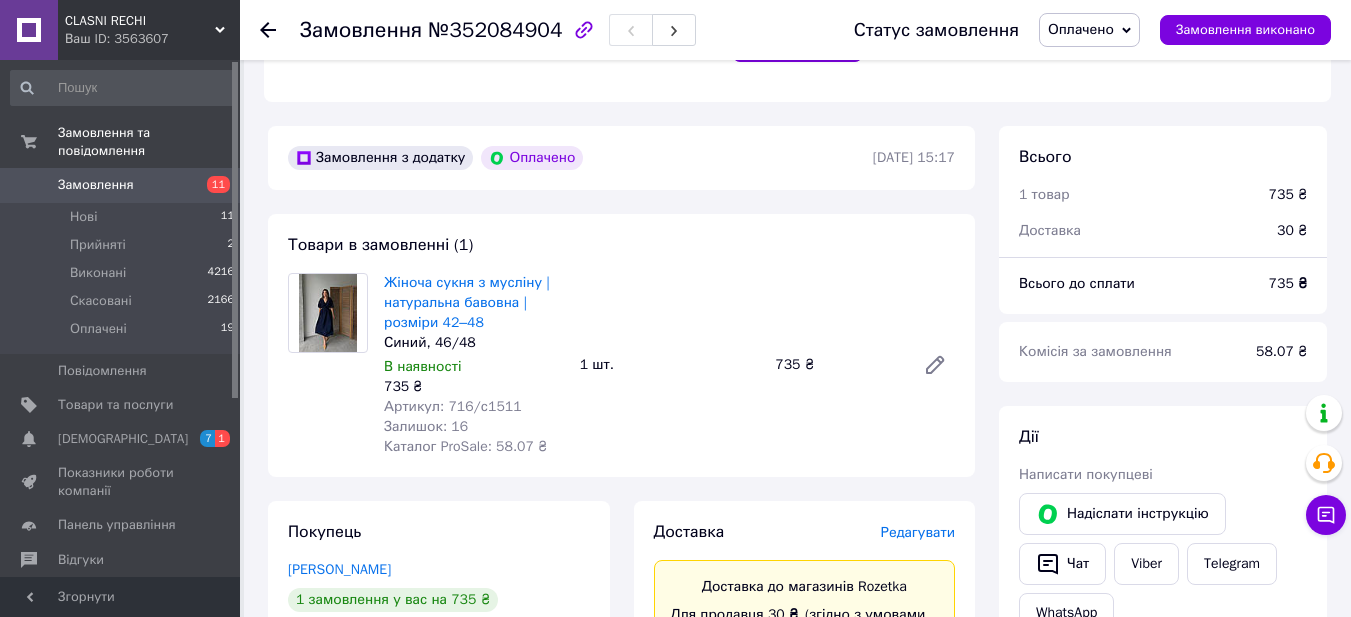 click 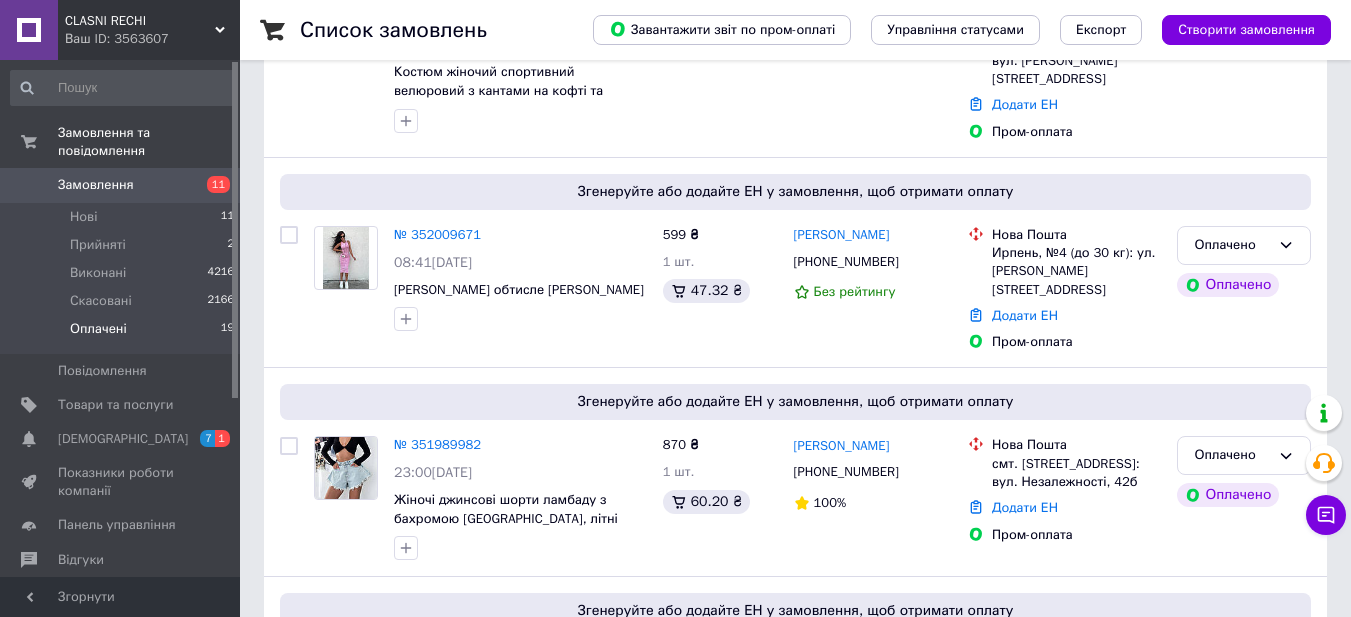 scroll, scrollTop: 600, scrollLeft: 0, axis: vertical 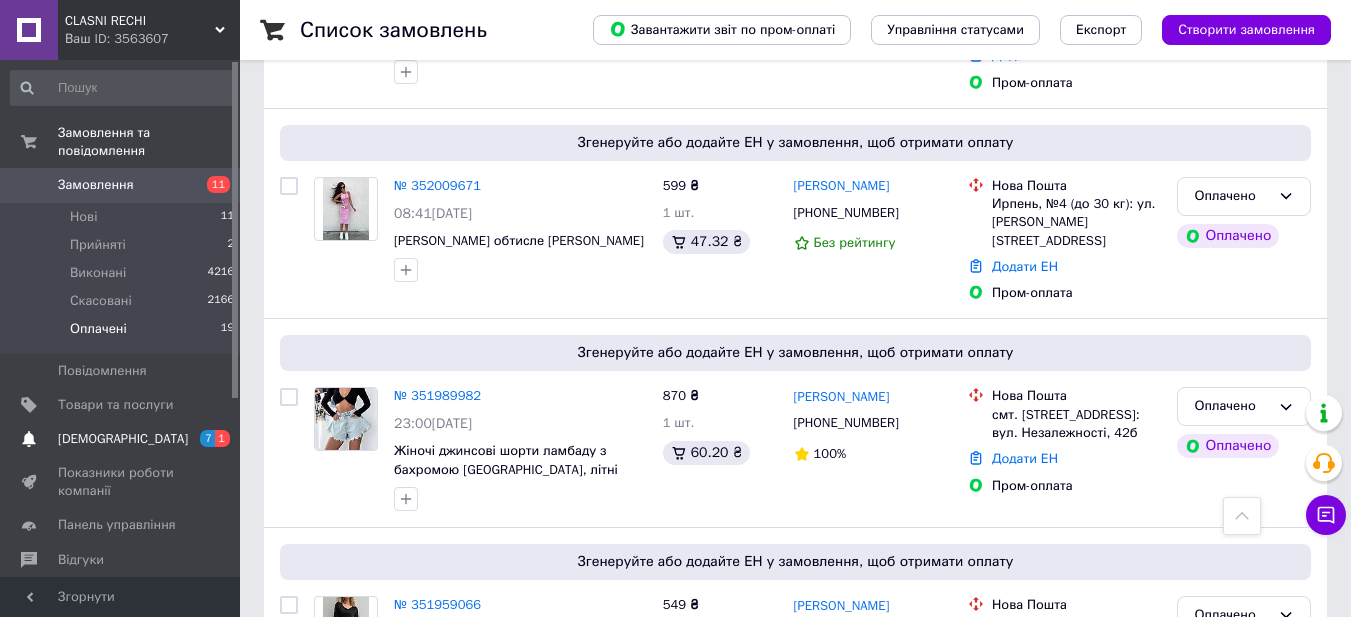 click on "[DEMOGRAPHIC_DATA]" at bounding box center (123, 439) 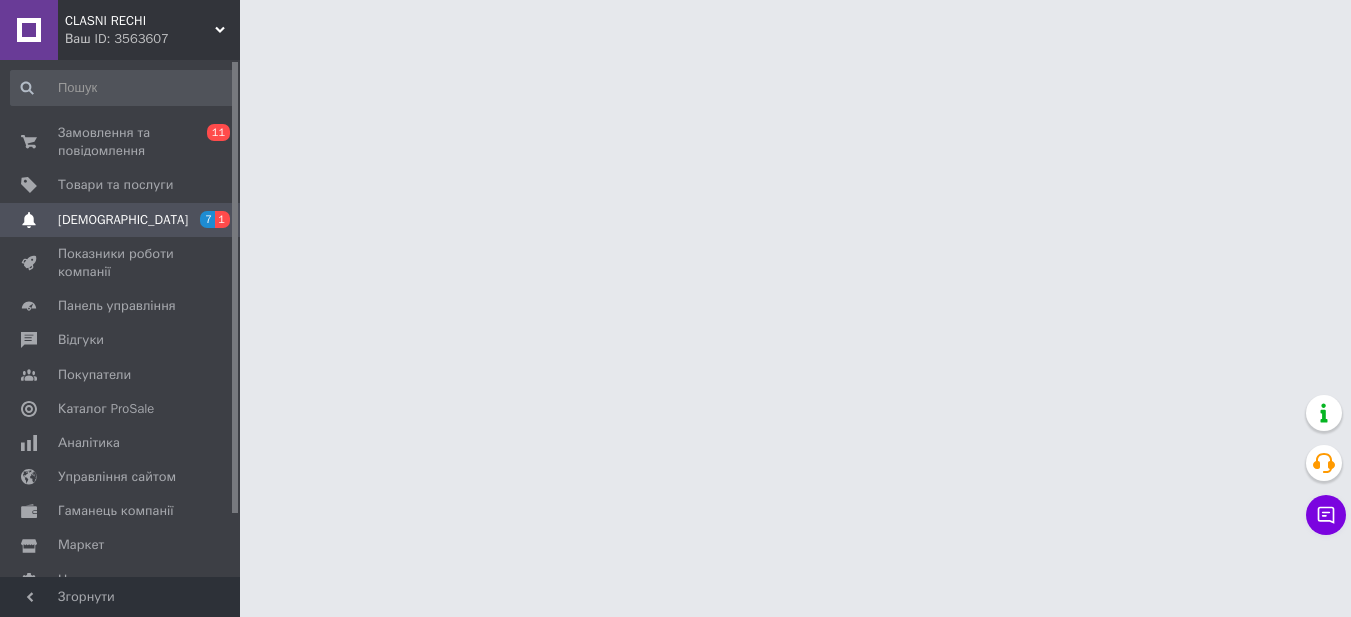 scroll, scrollTop: 0, scrollLeft: 0, axis: both 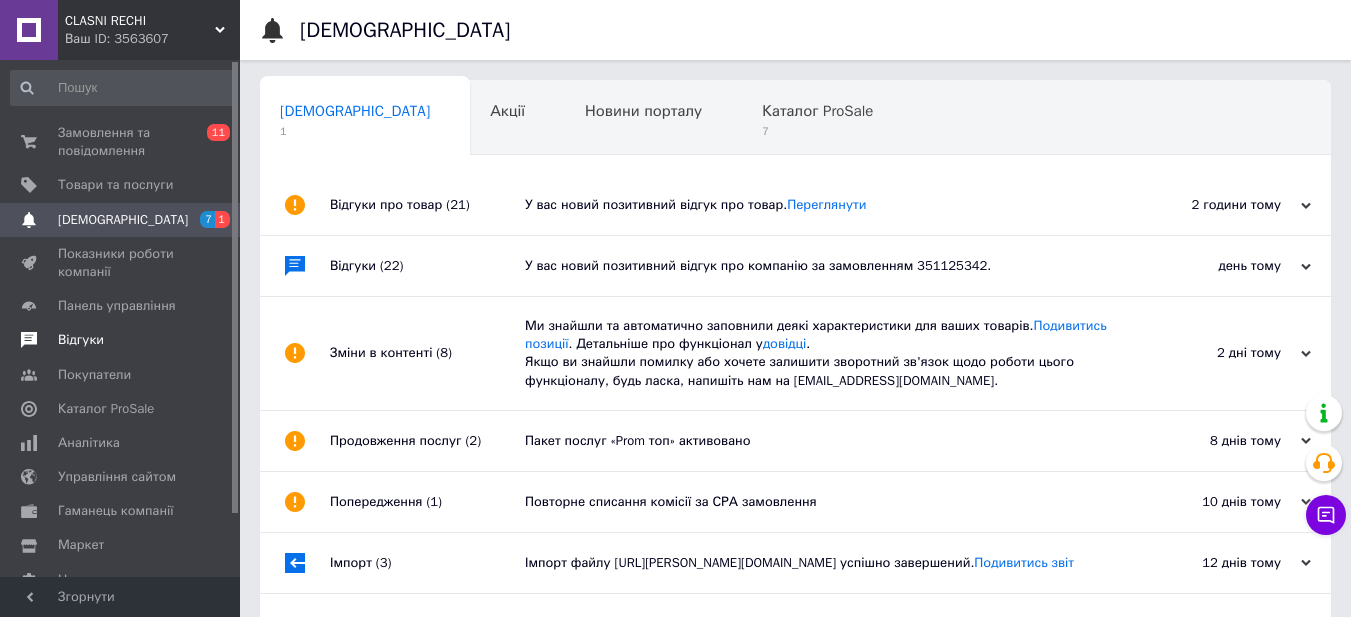 click on "Відгуки" at bounding box center [81, 340] 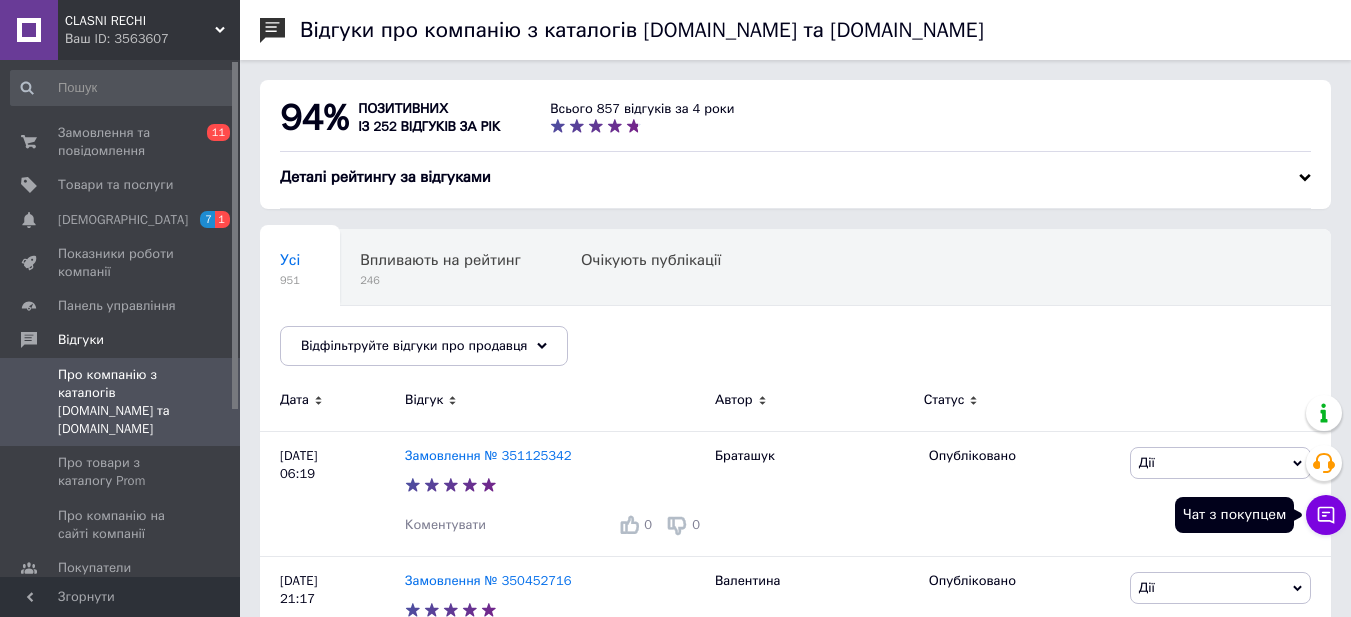 click 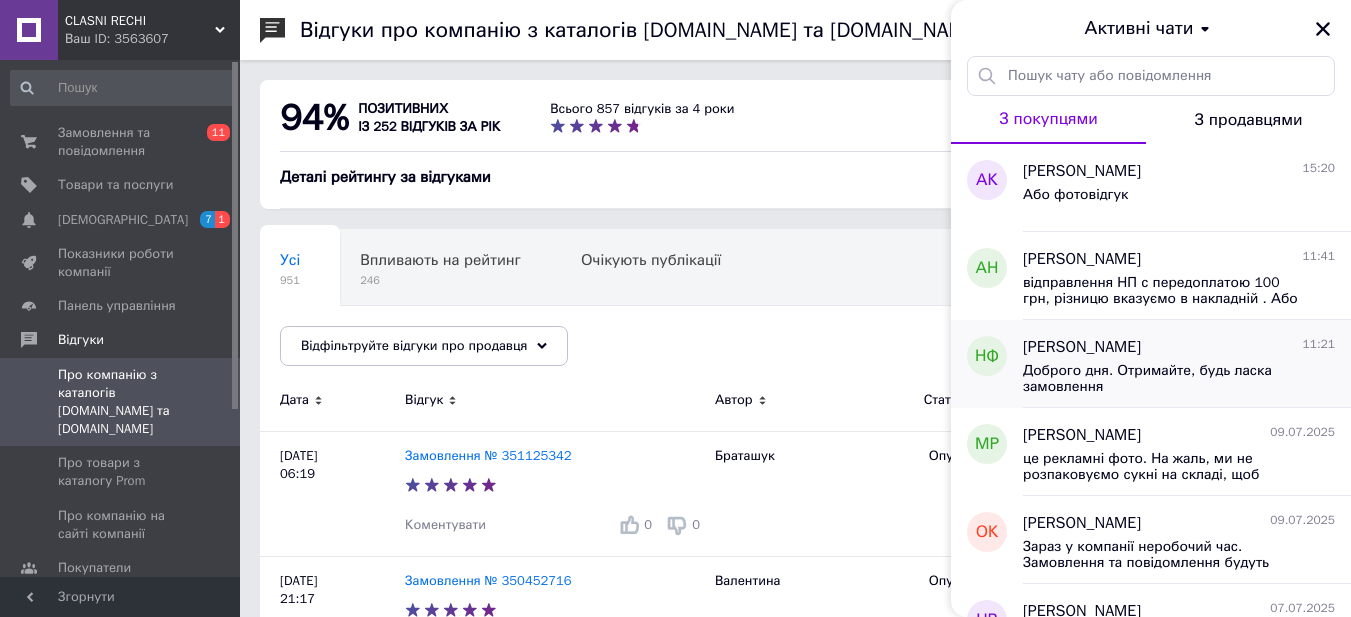 click on "Доброго дня. Отримайте, будь ласка замовлення" at bounding box center (1165, 379) 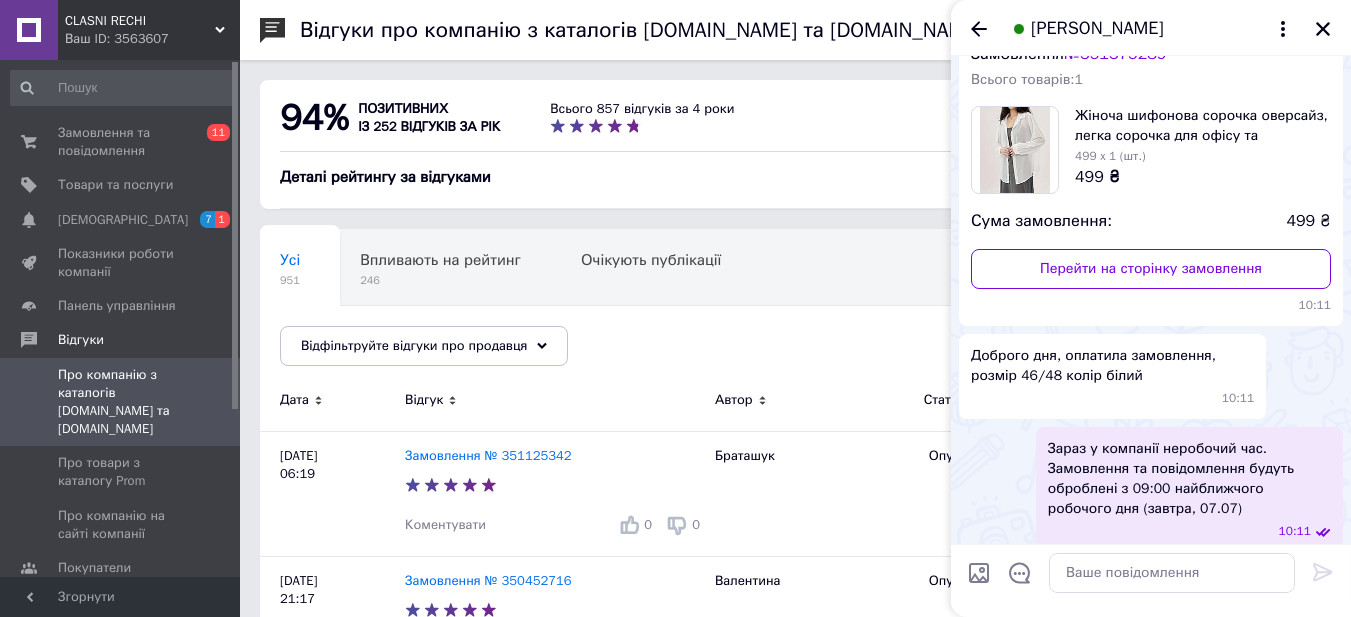 scroll, scrollTop: 0, scrollLeft: 0, axis: both 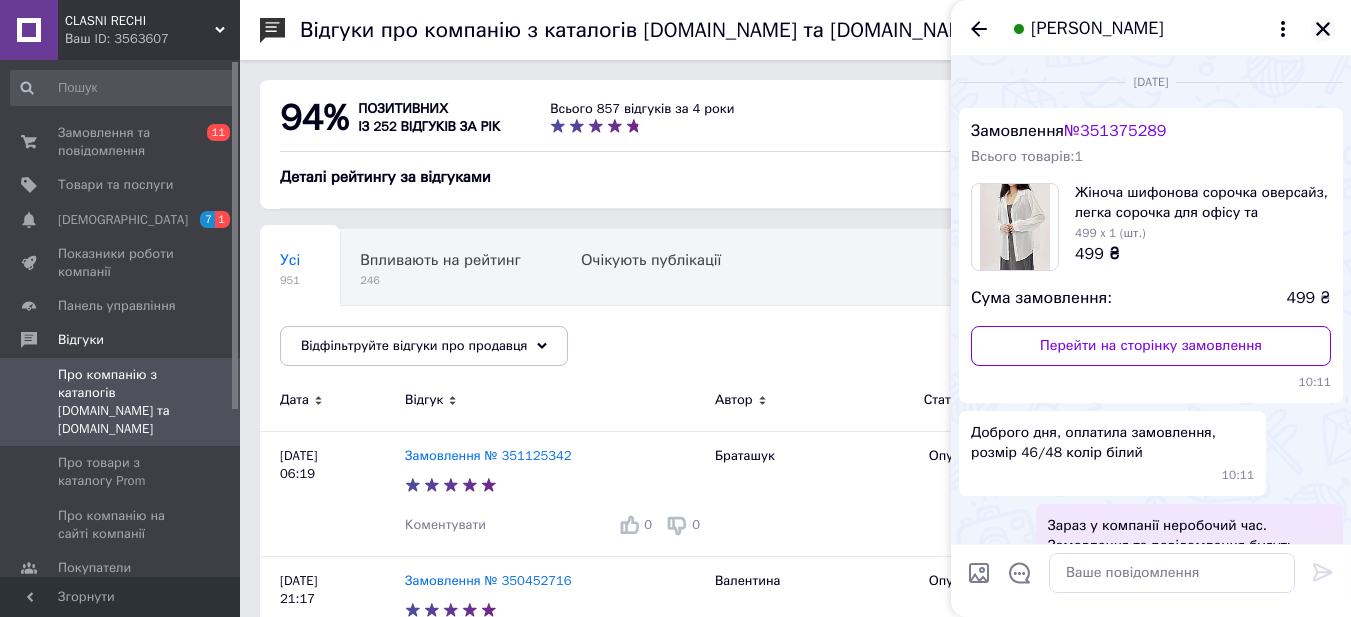 click 